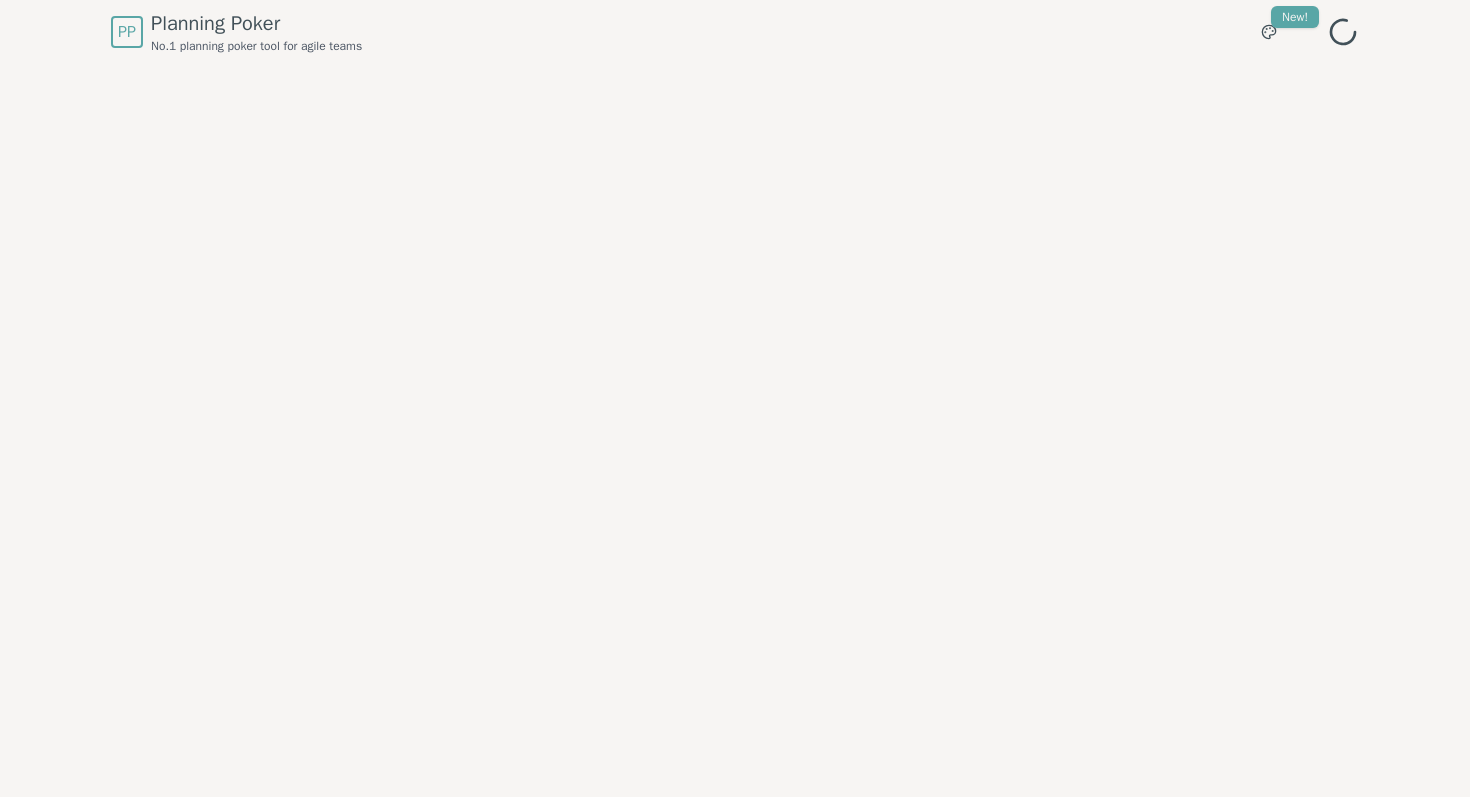 scroll, scrollTop: 0, scrollLeft: 0, axis: both 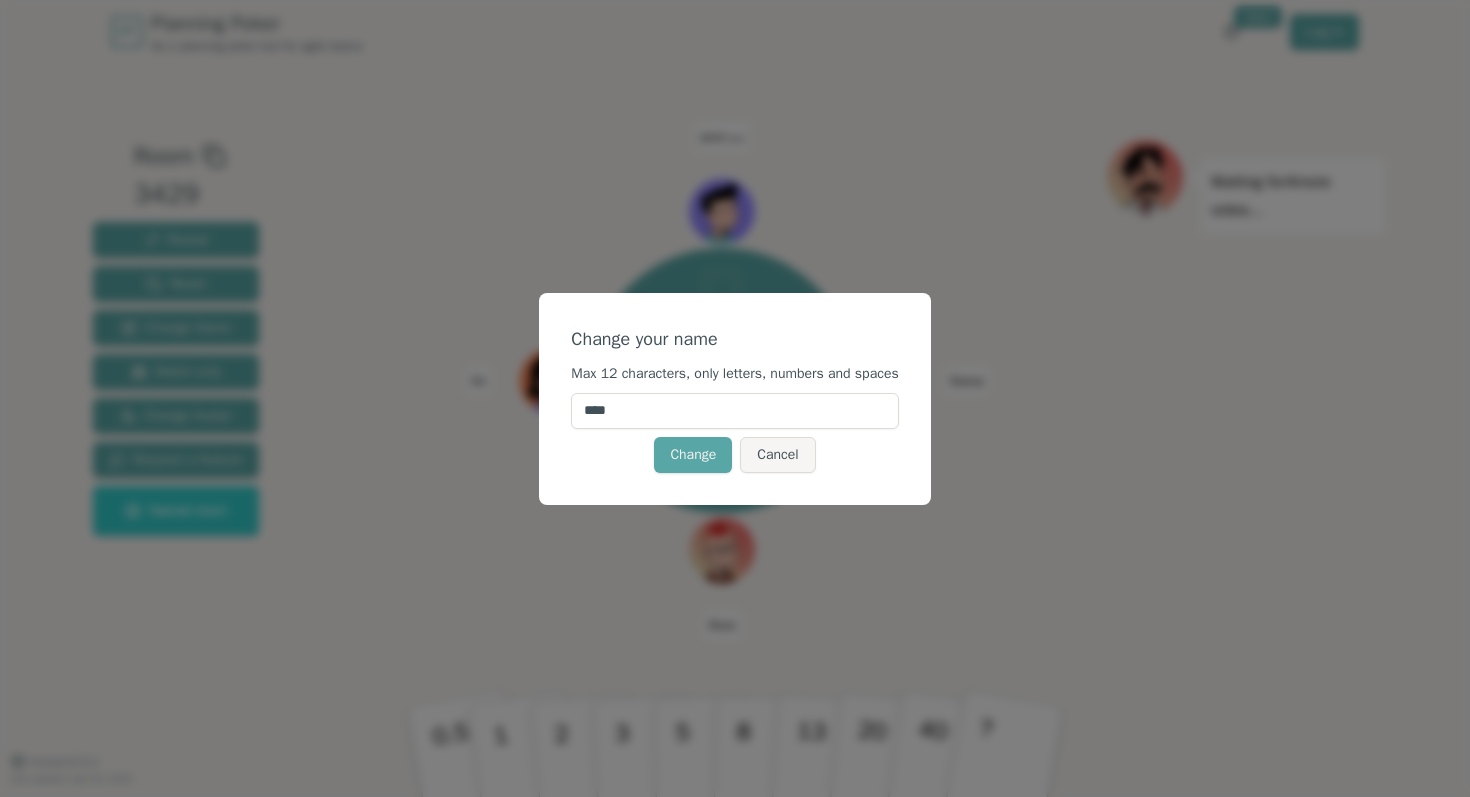 drag, startPoint x: 692, startPoint y: 420, endPoint x: 485, endPoint y: 428, distance: 207.15453 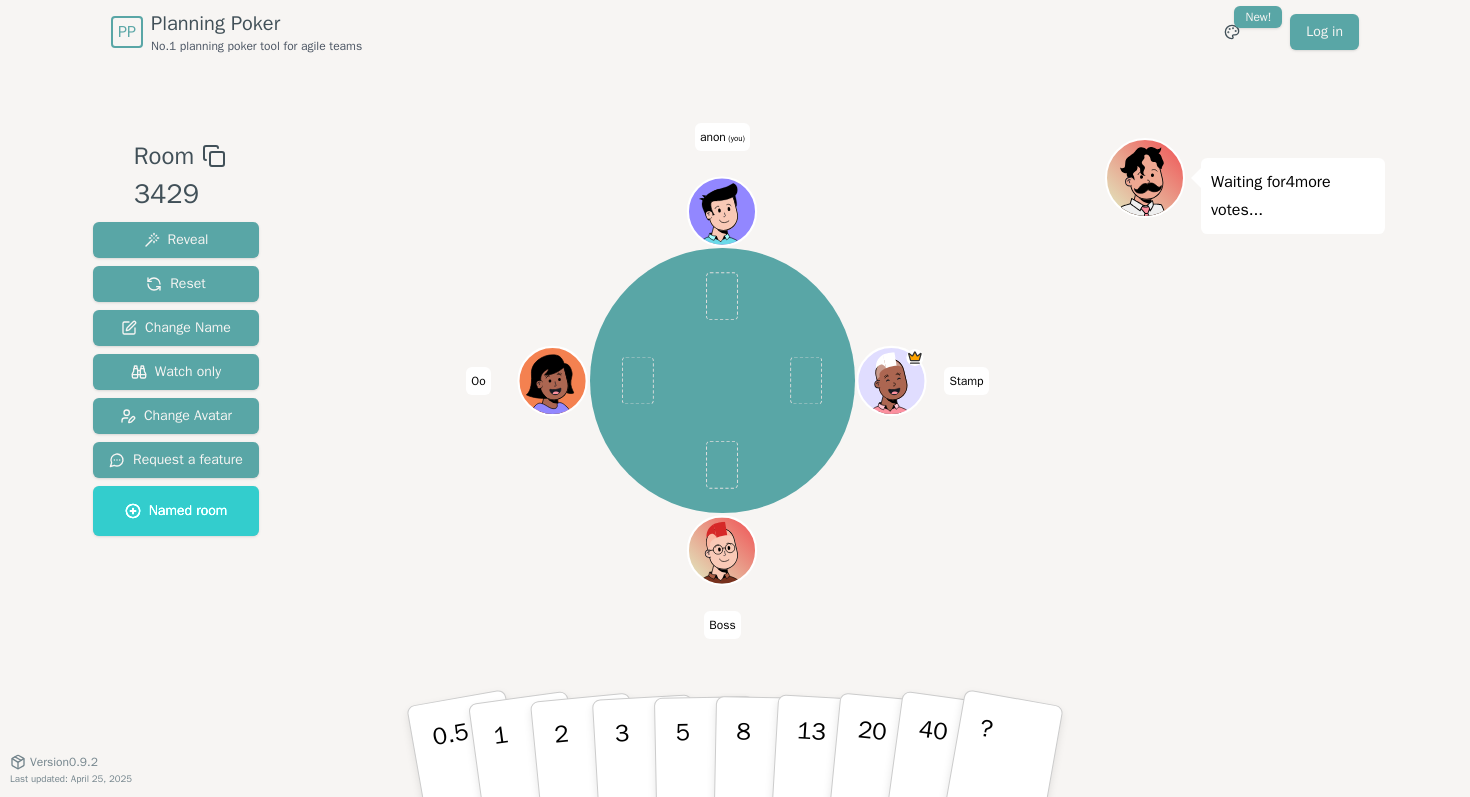 click 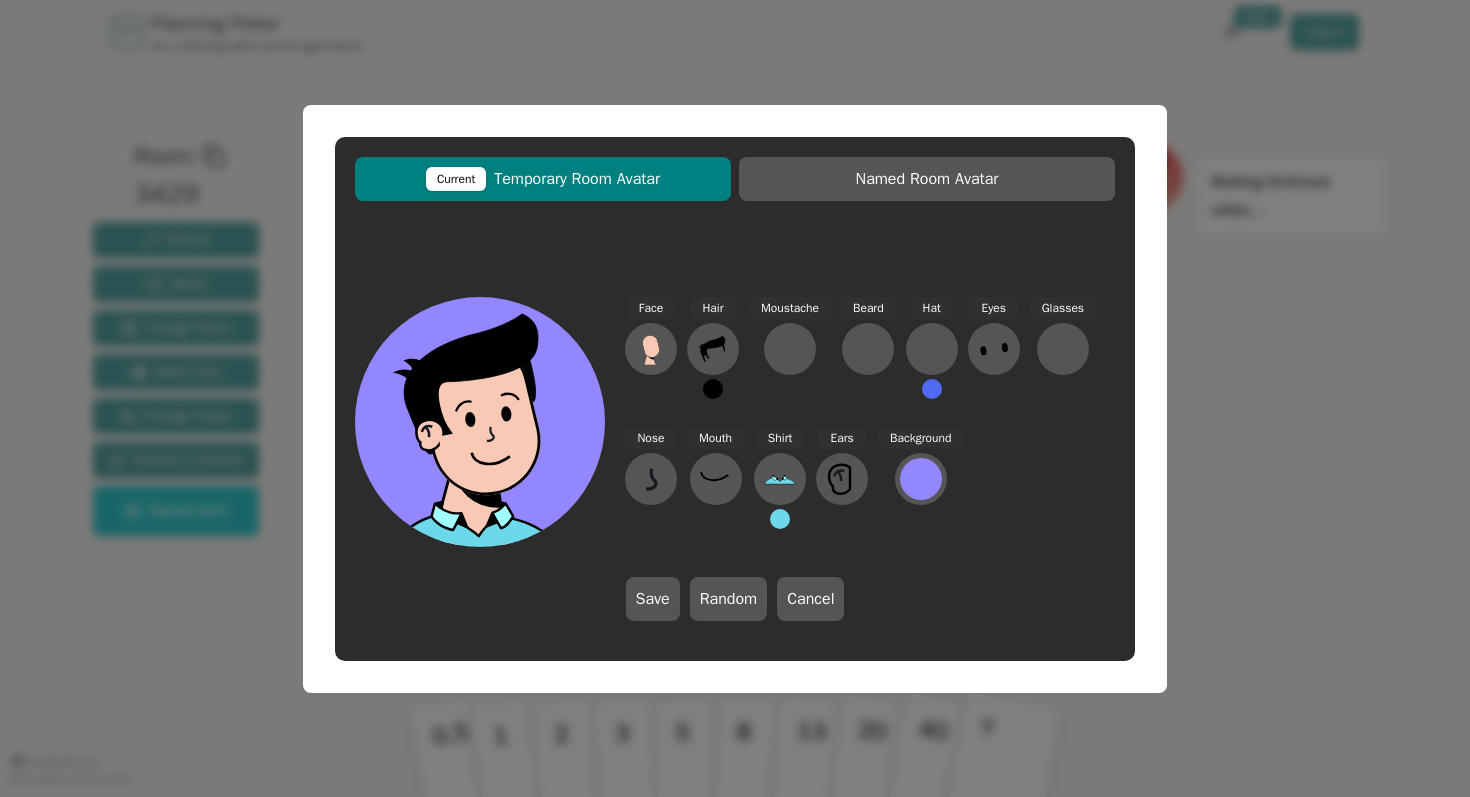 type 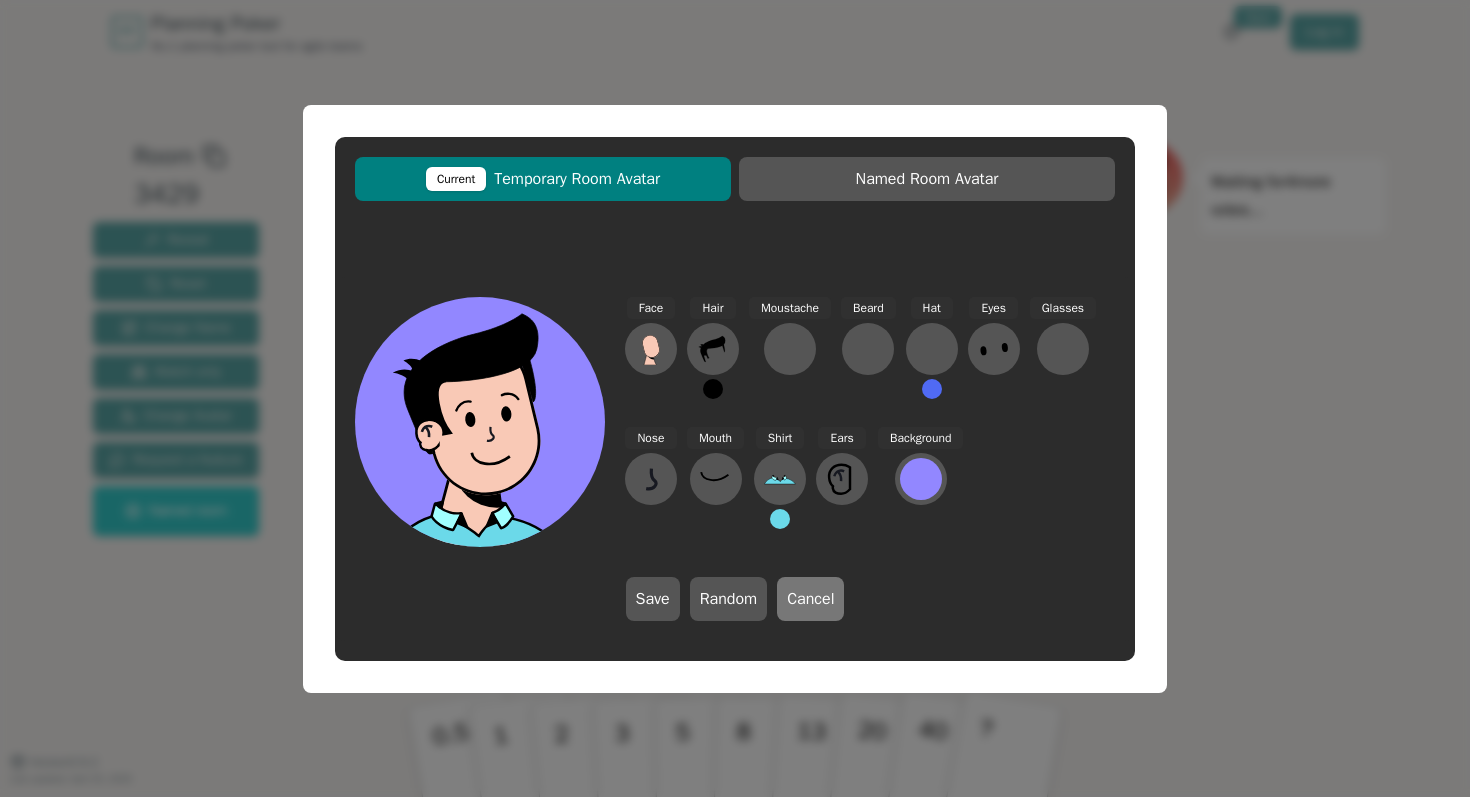 click on "Cancel" at bounding box center [810, 599] 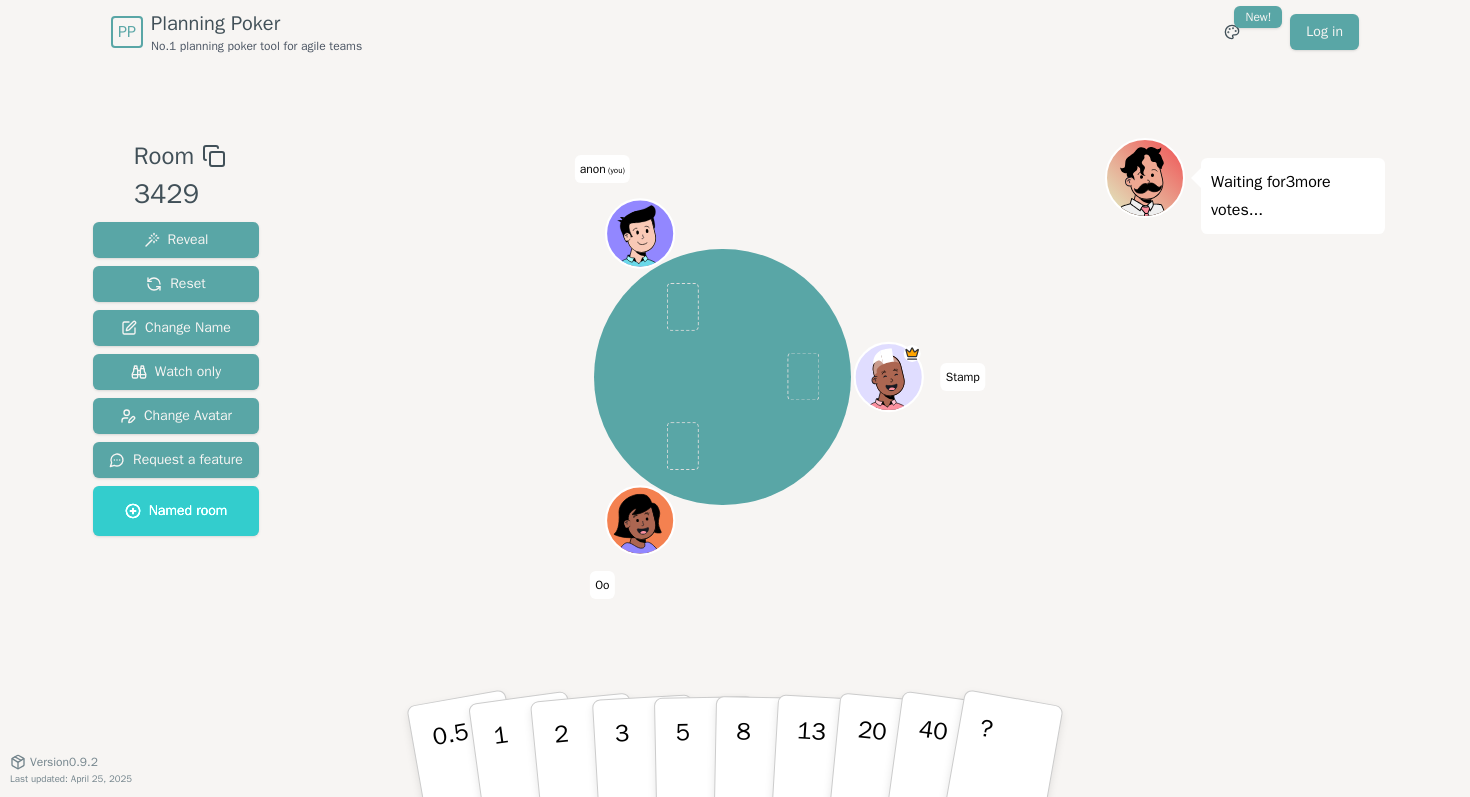 click on "anon   (you)" at bounding box center (602, 169) 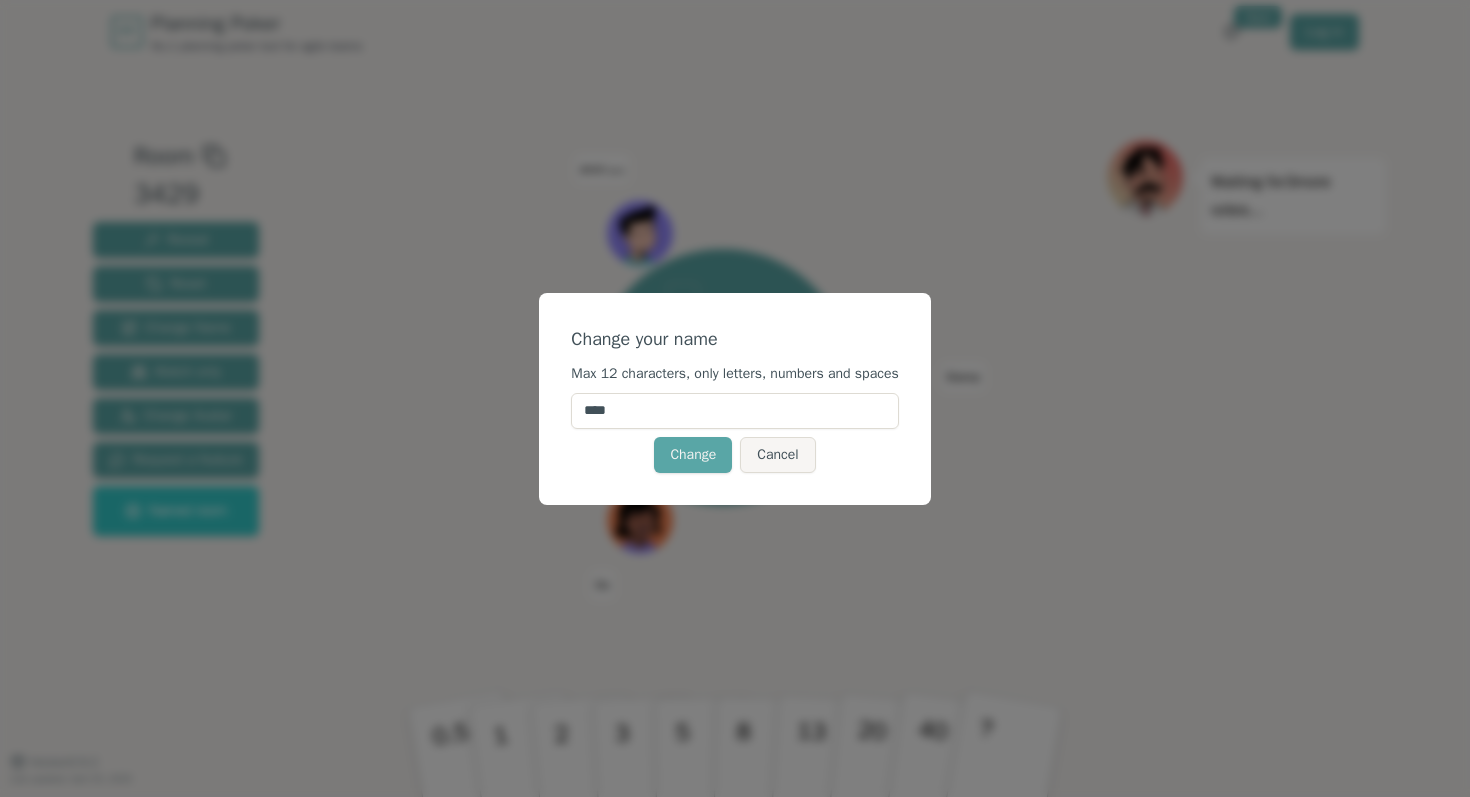 drag, startPoint x: 637, startPoint y: 404, endPoint x: 519, endPoint y: 399, distance: 118.10589 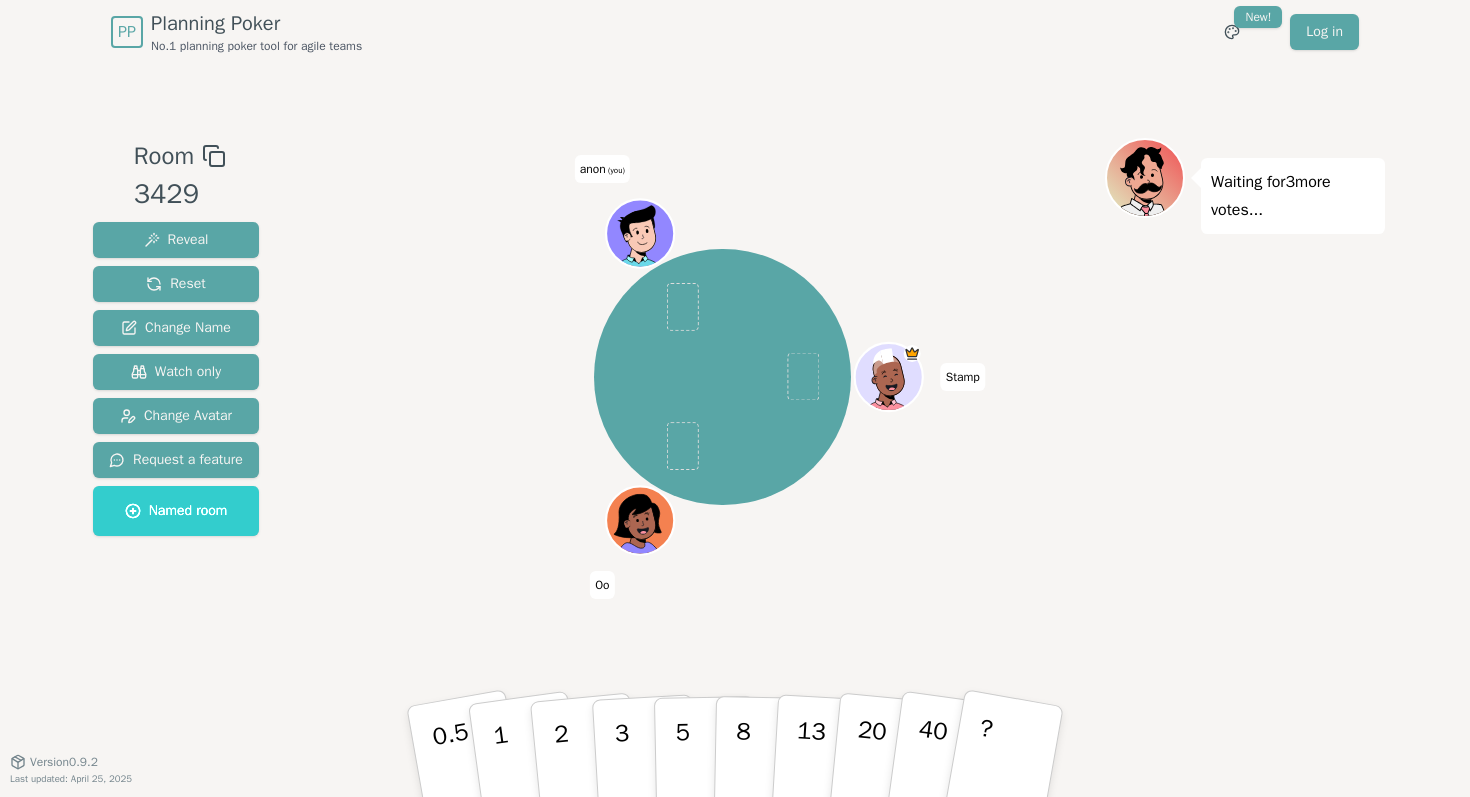 click on "anon   (you)" at bounding box center [602, 169] 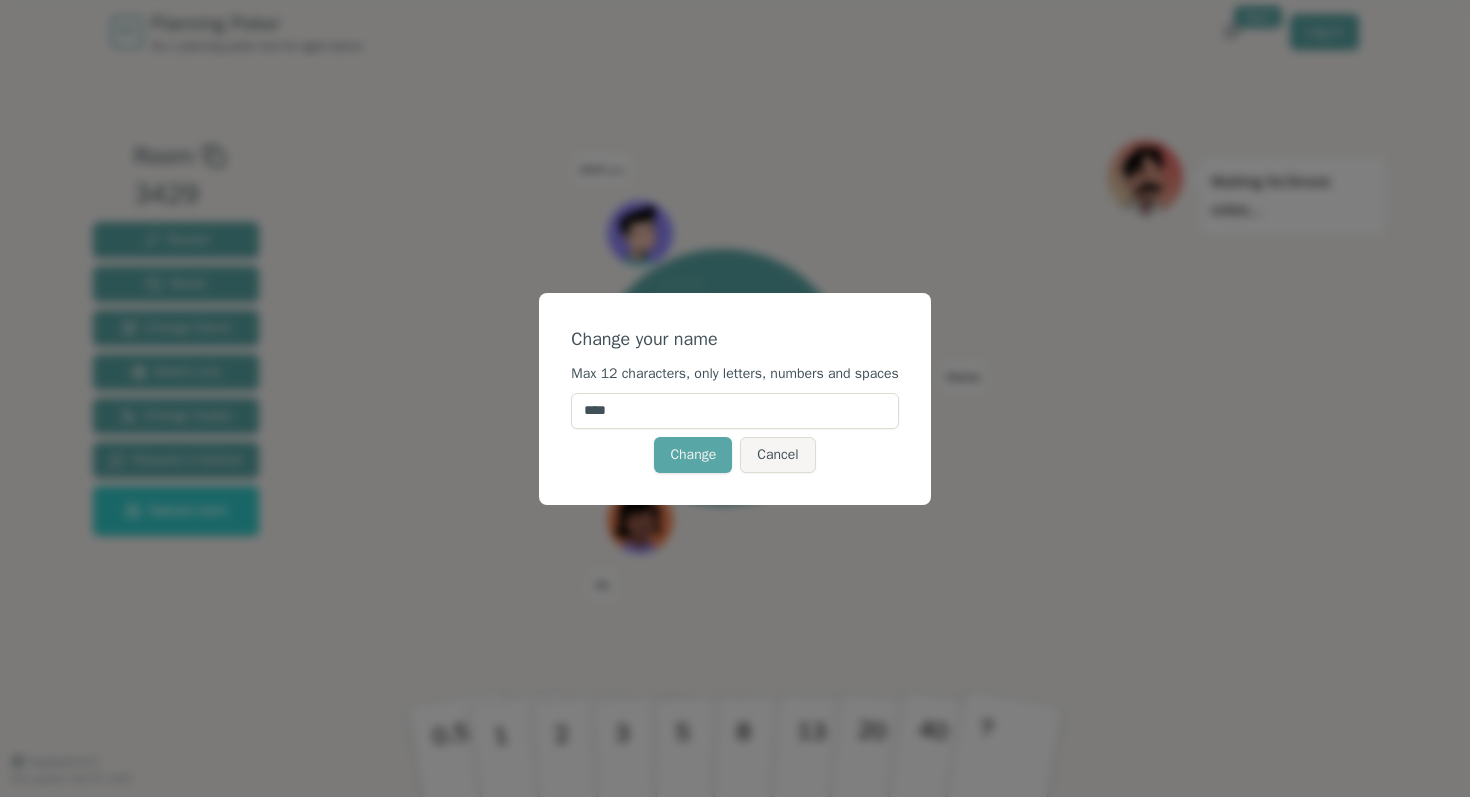 drag, startPoint x: 621, startPoint y: 418, endPoint x: 577, endPoint y: 412, distance: 44.407207 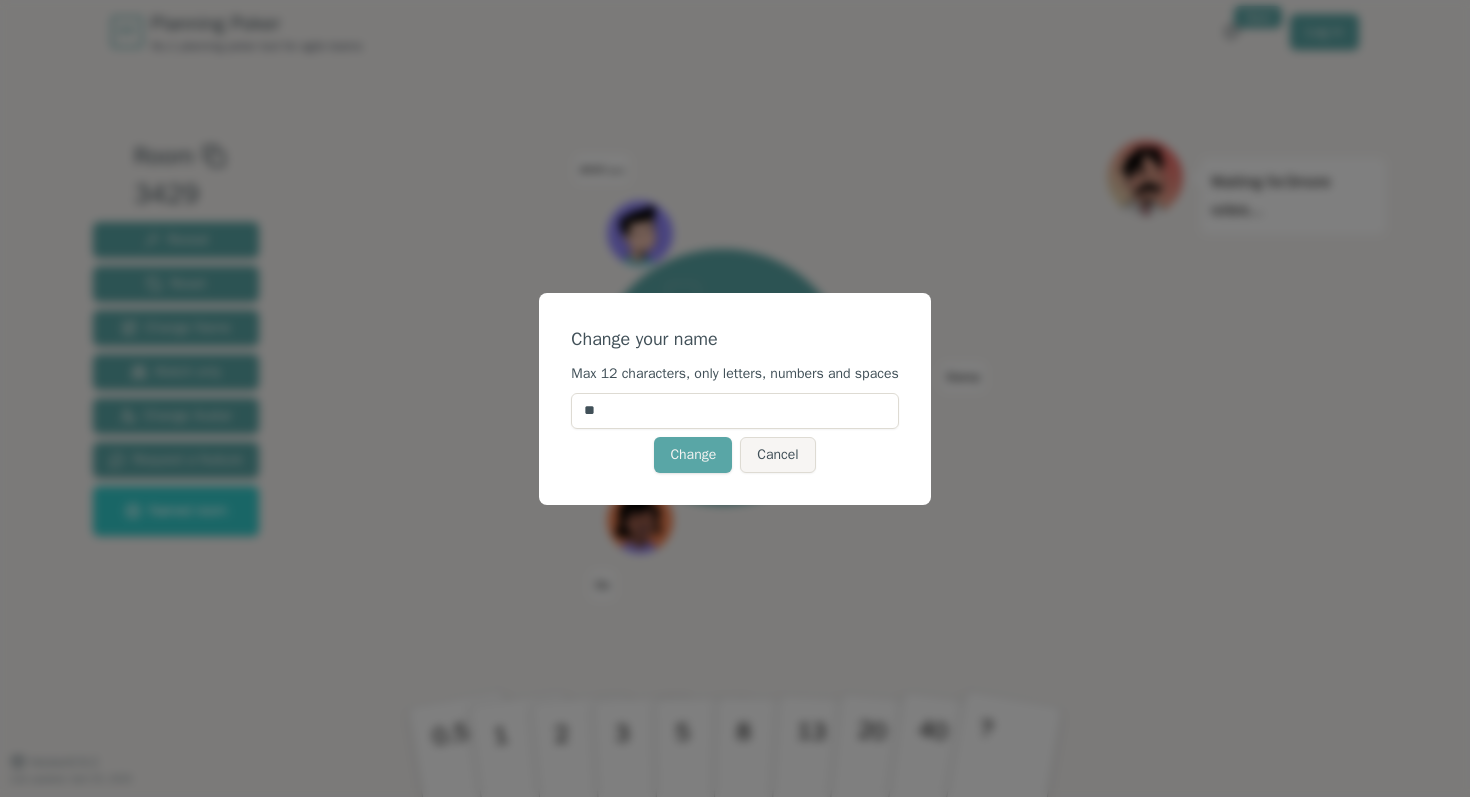 type on "*" 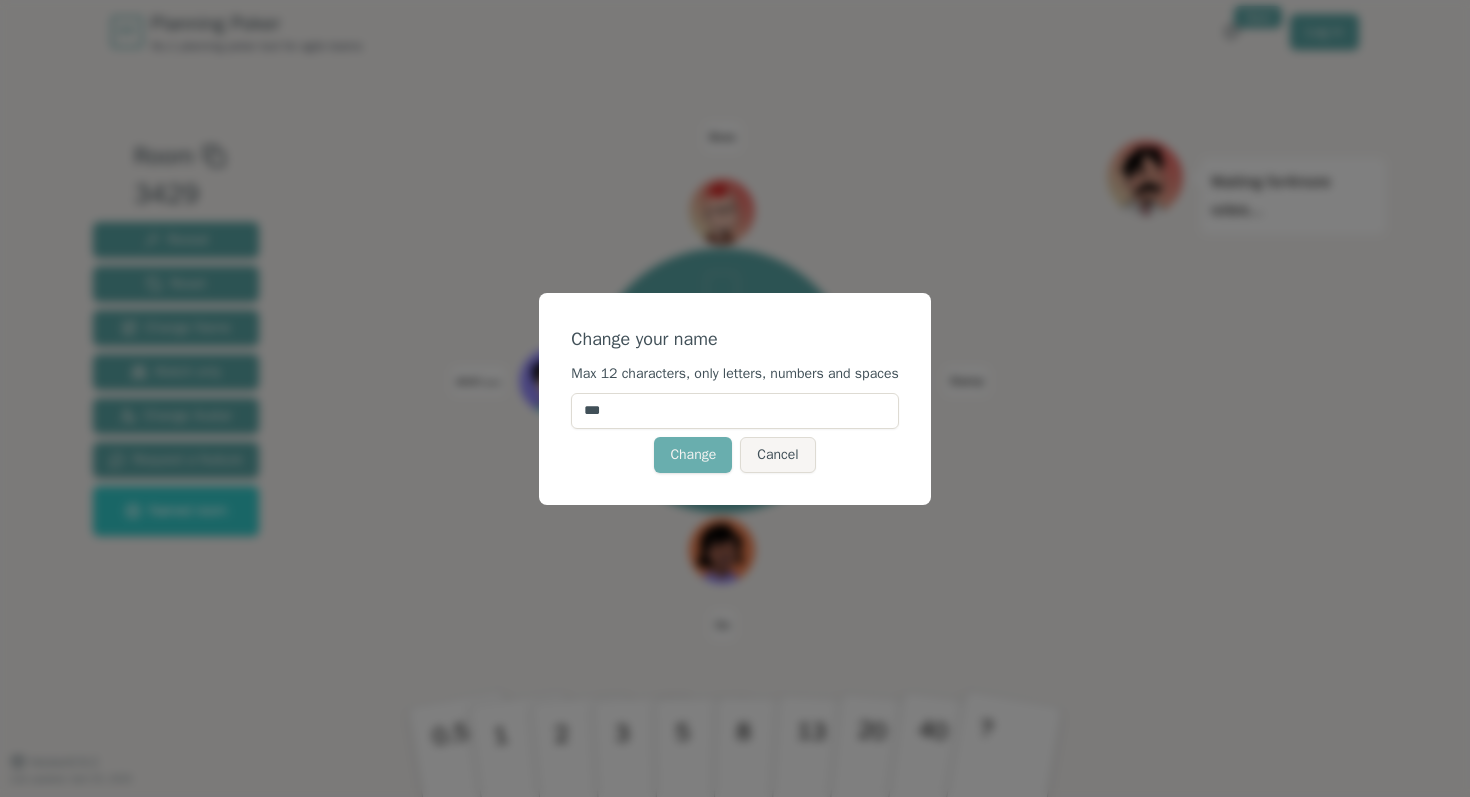 type on "***" 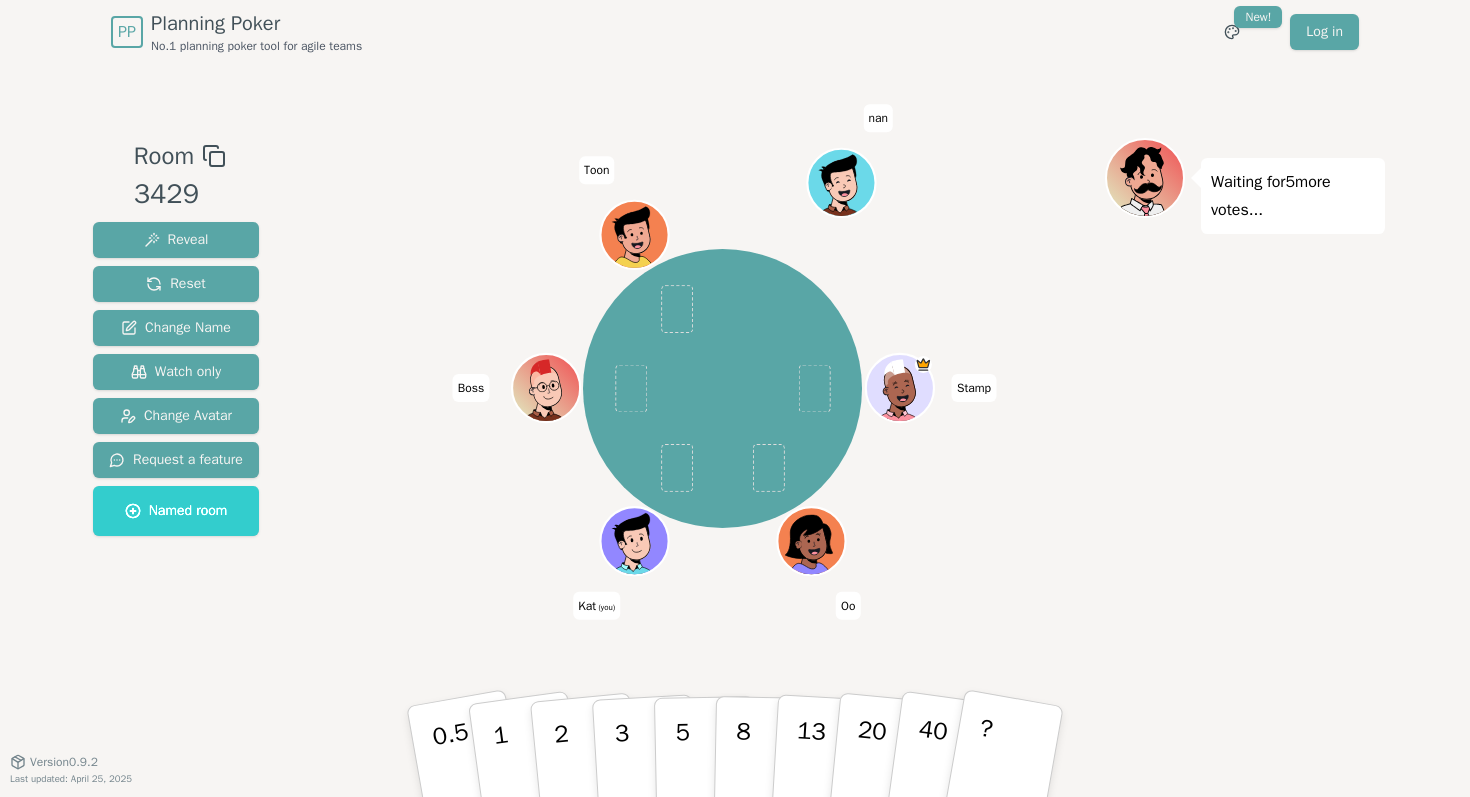 drag, startPoint x: 642, startPoint y: 547, endPoint x: 537, endPoint y: 567, distance: 106.887794 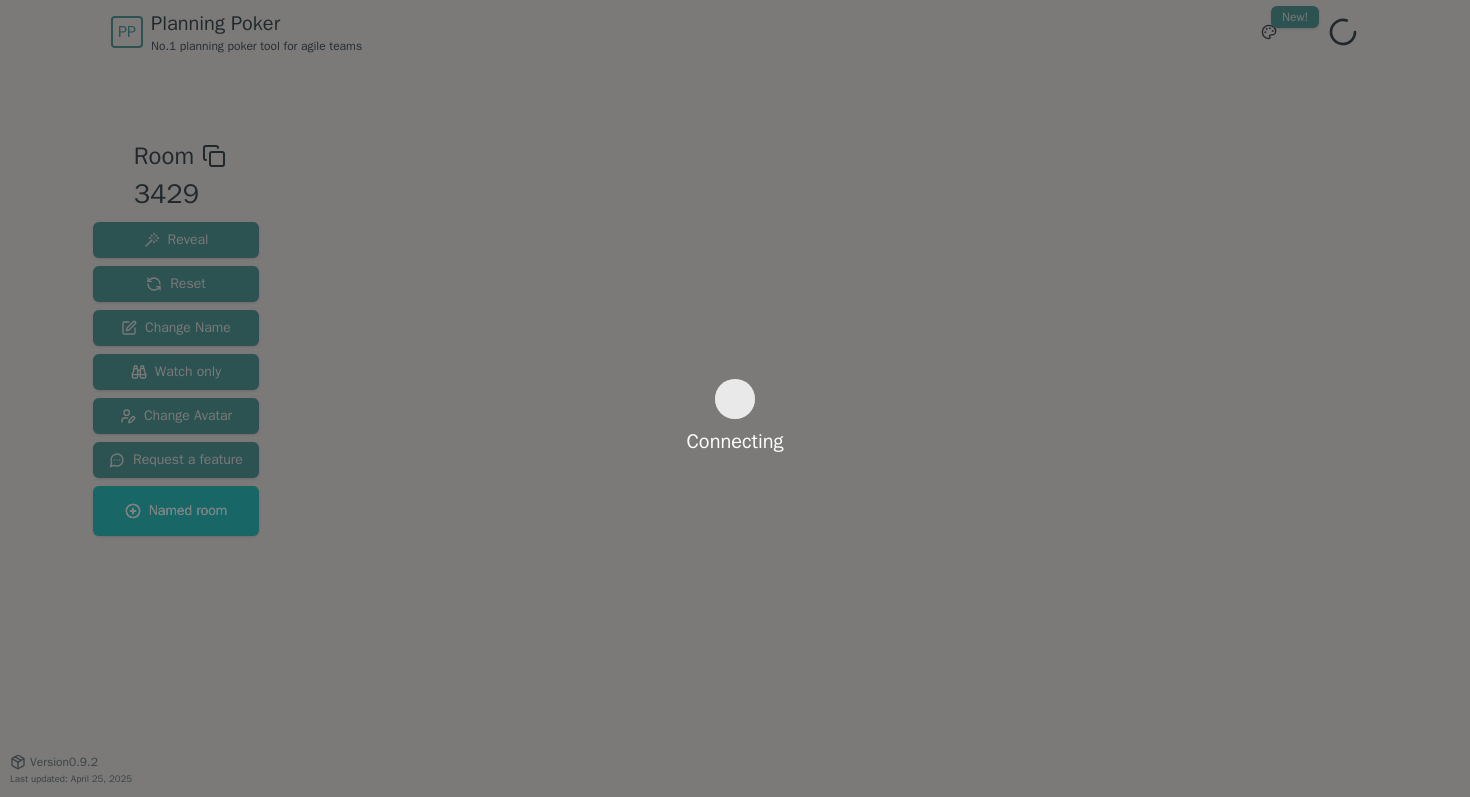scroll, scrollTop: 0, scrollLeft: 0, axis: both 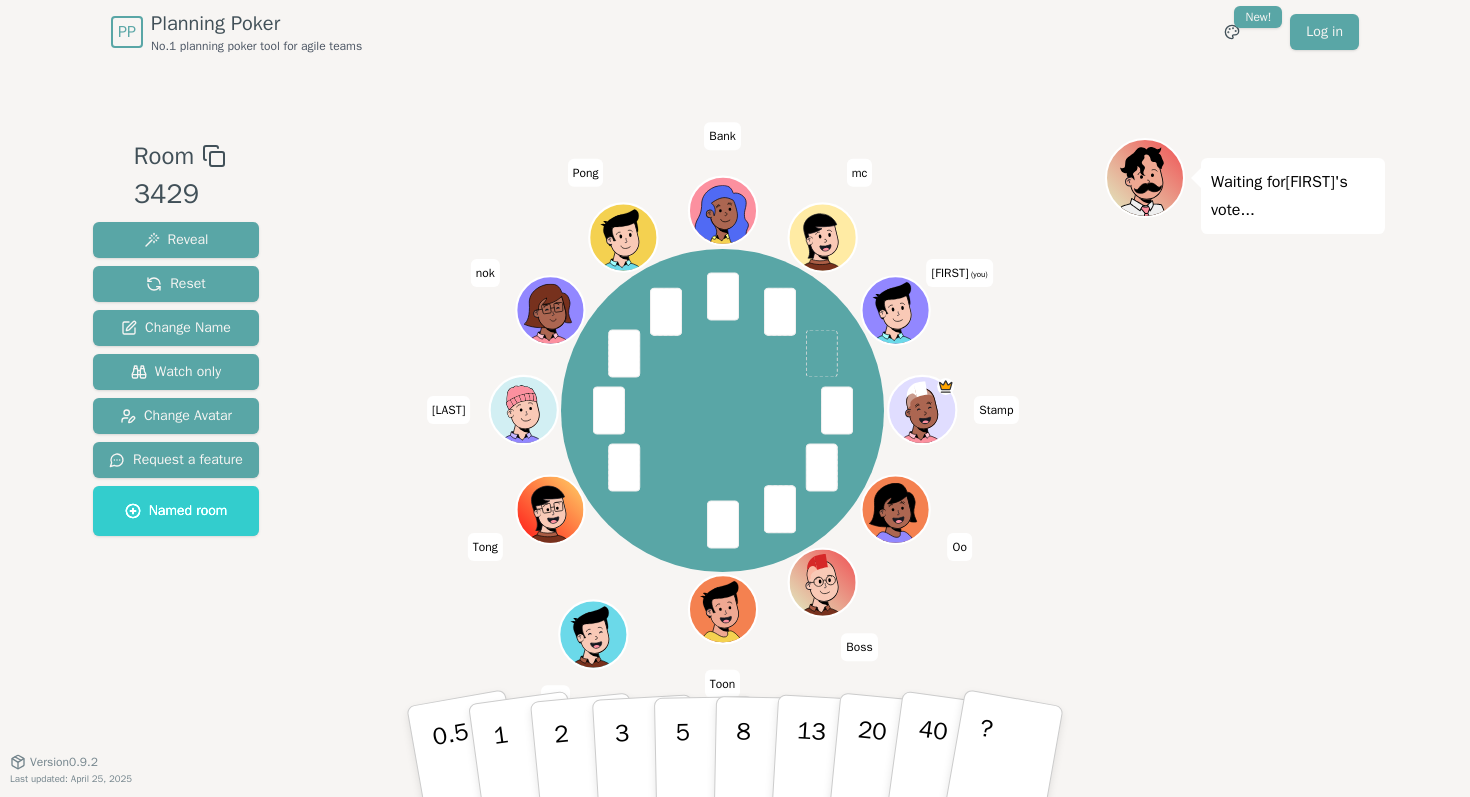 drag, startPoint x: 618, startPoint y: 735, endPoint x: 829, endPoint y: 334, distance: 453.1247 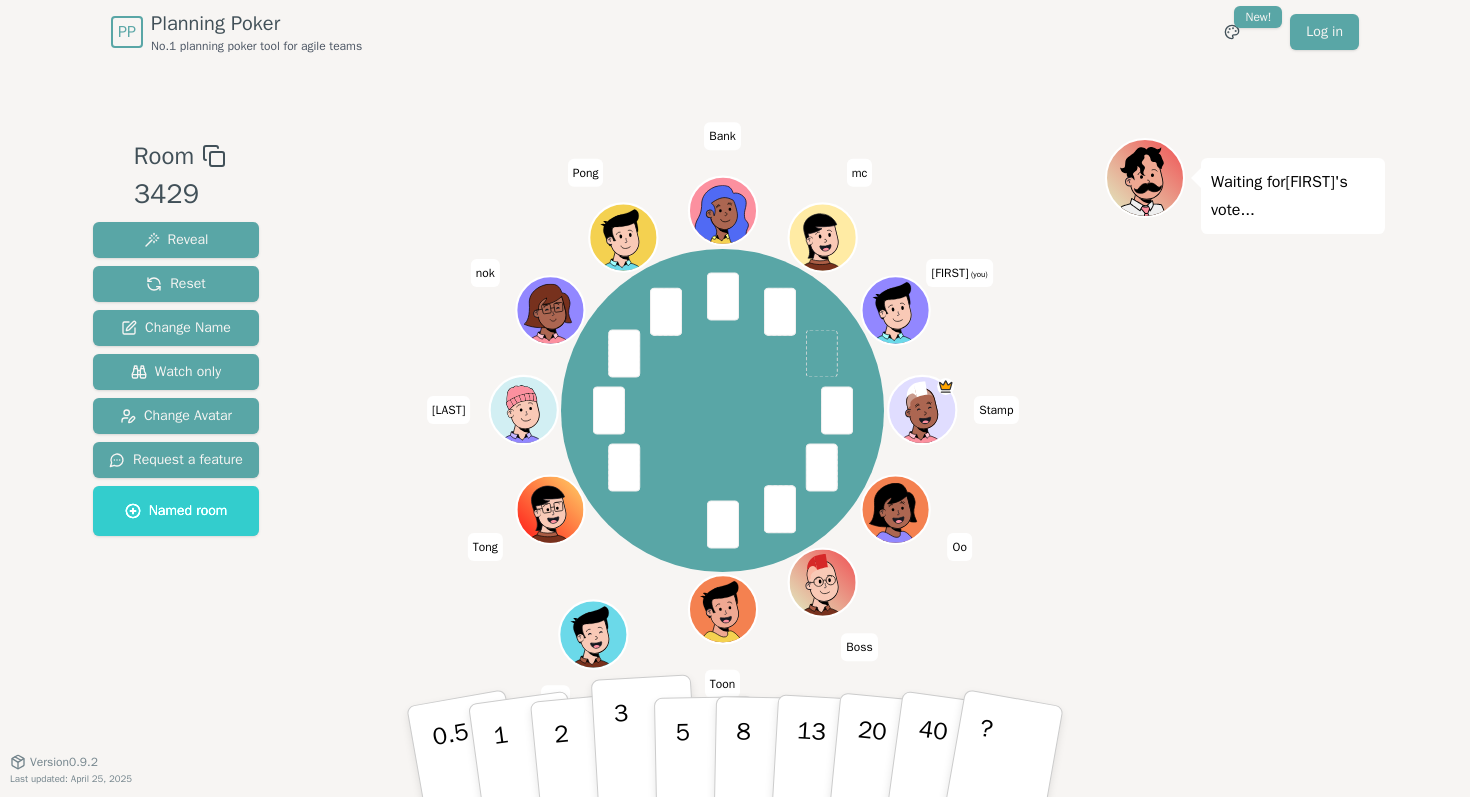 click on "3" at bounding box center (645, 752) 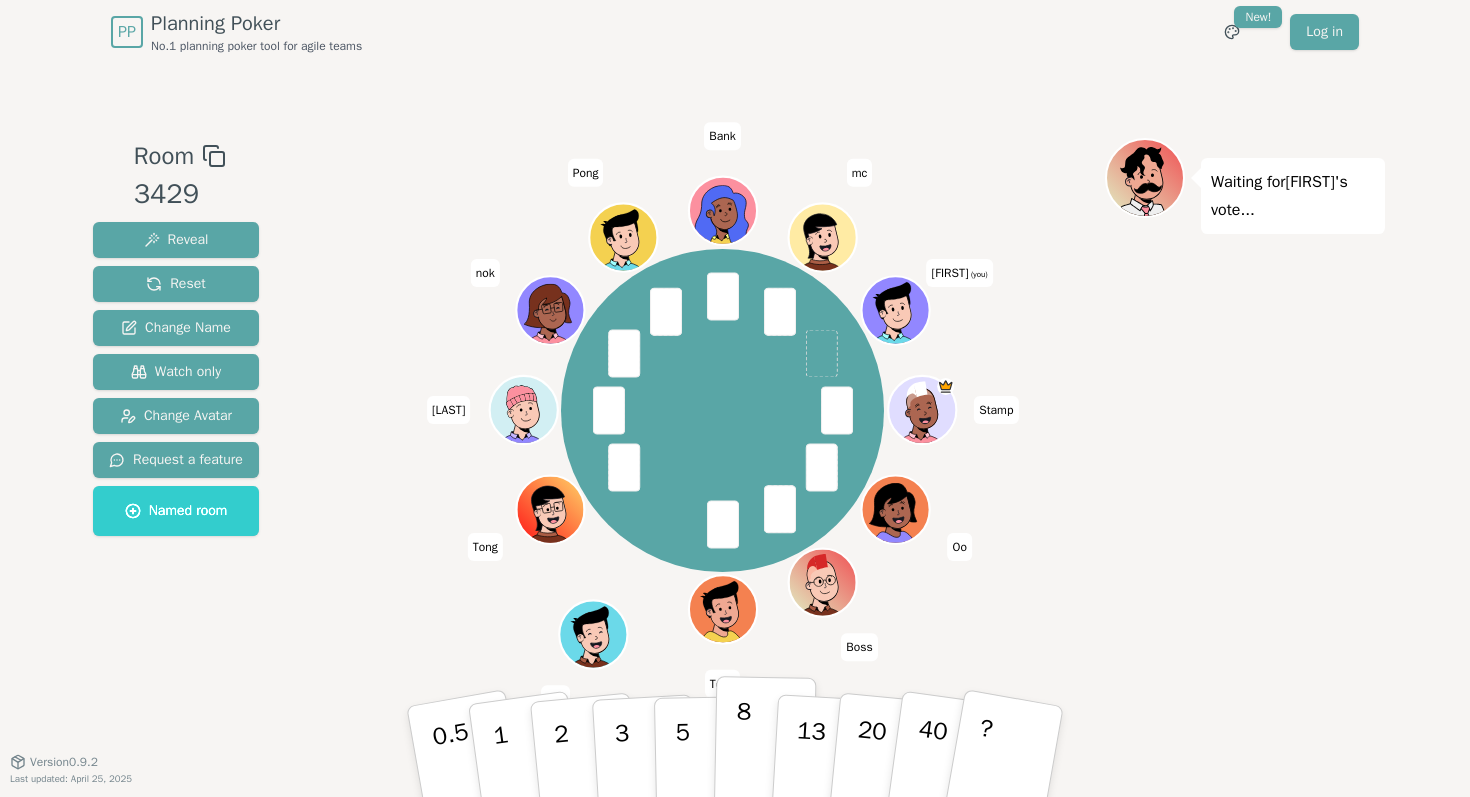 click on "8" at bounding box center (765, 752) 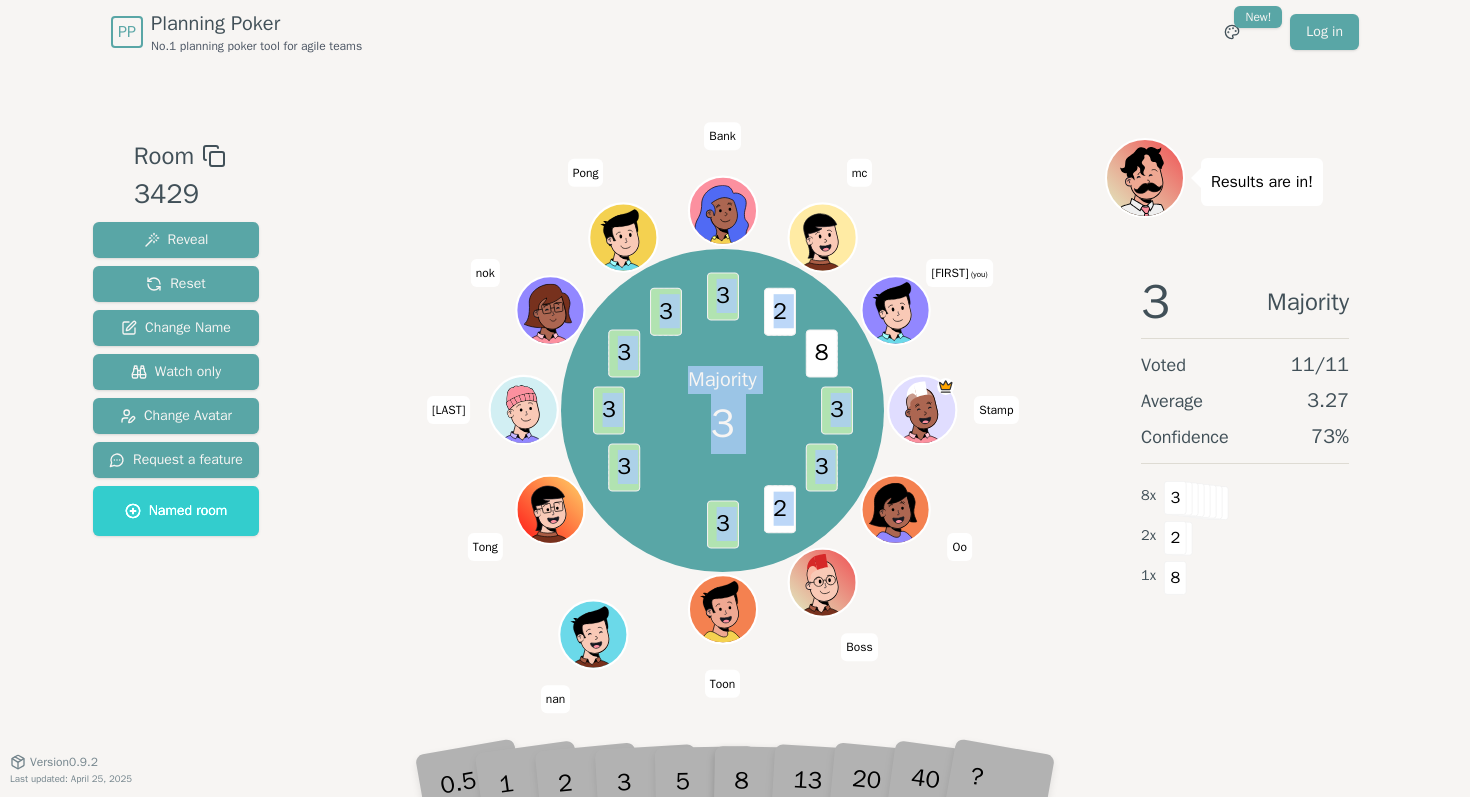 drag, startPoint x: 816, startPoint y: 352, endPoint x: 846, endPoint y: 352, distance: 30 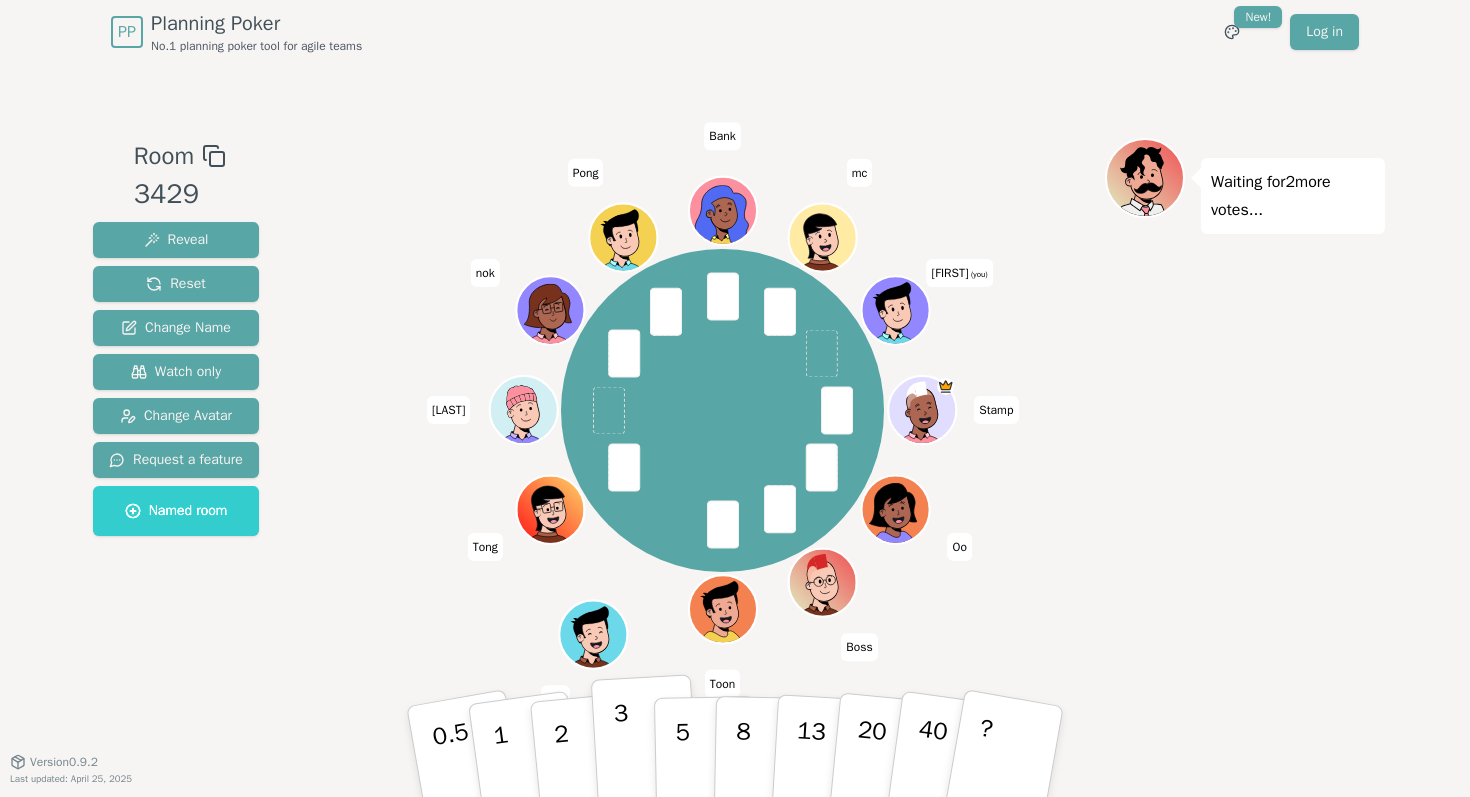 click on "3" at bounding box center (623, 753) 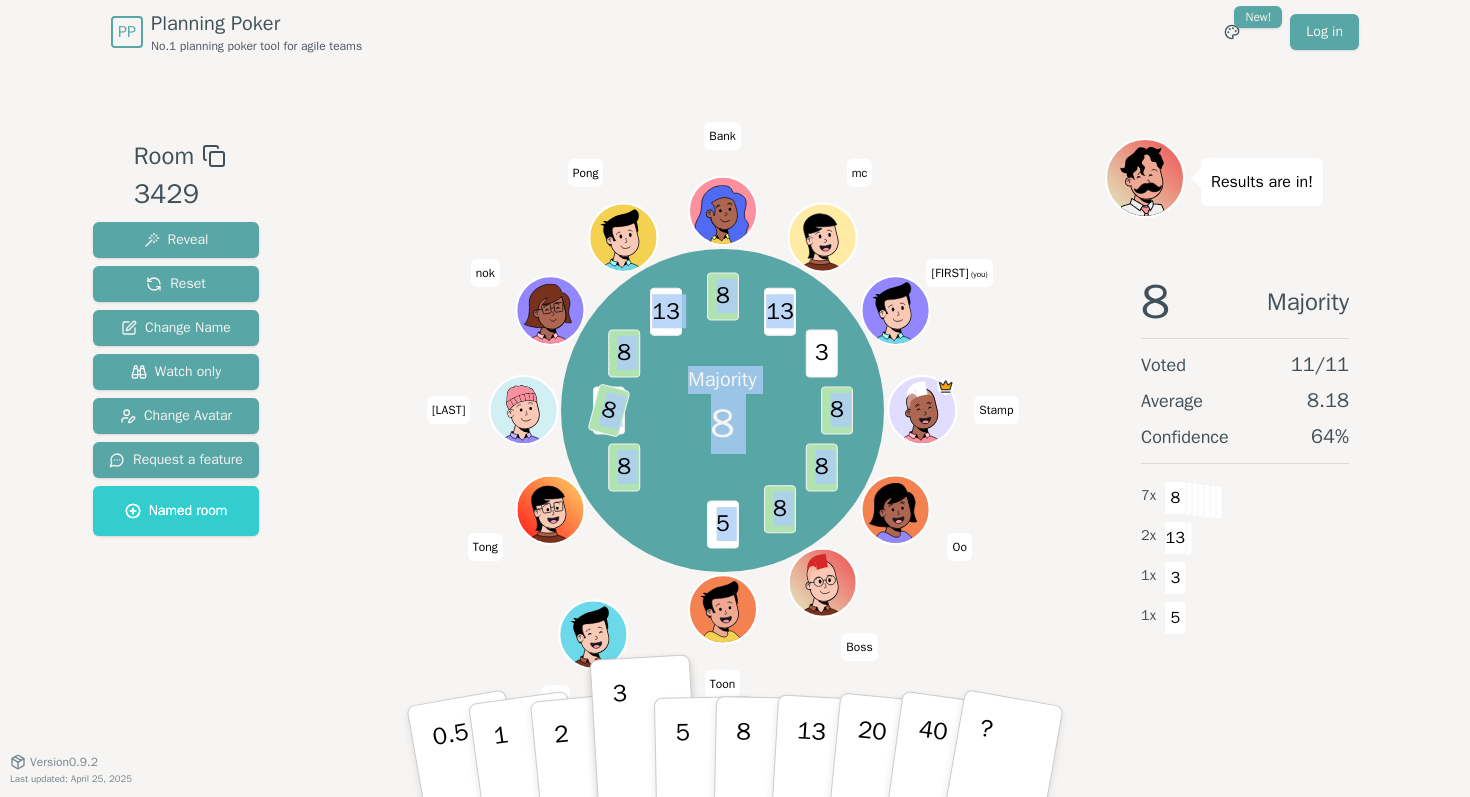 drag, startPoint x: 747, startPoint y: 720, endPoint x: 355, endPoint y: 622, distance: 404.06436 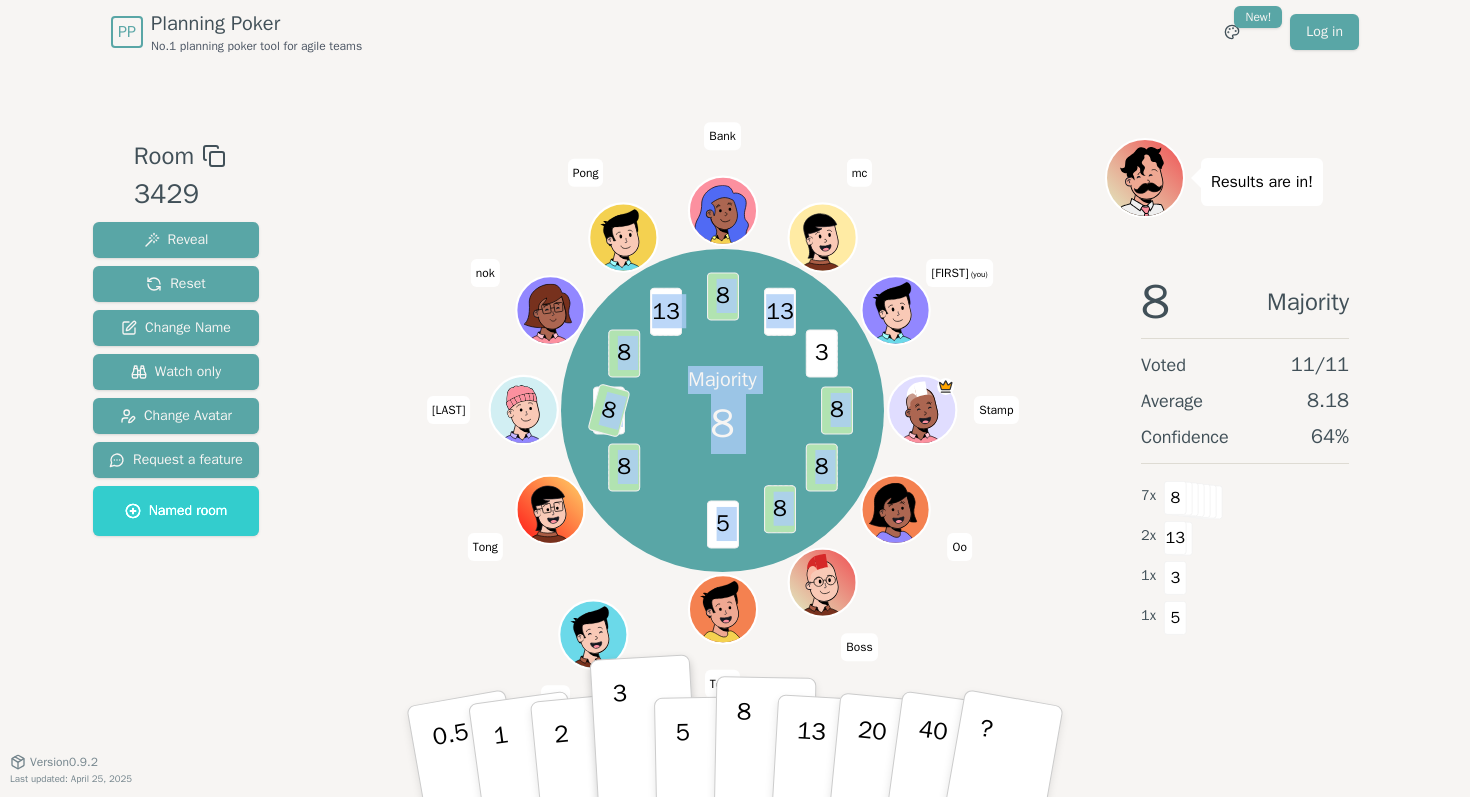 click on "8" at bounding box center (765, 752) 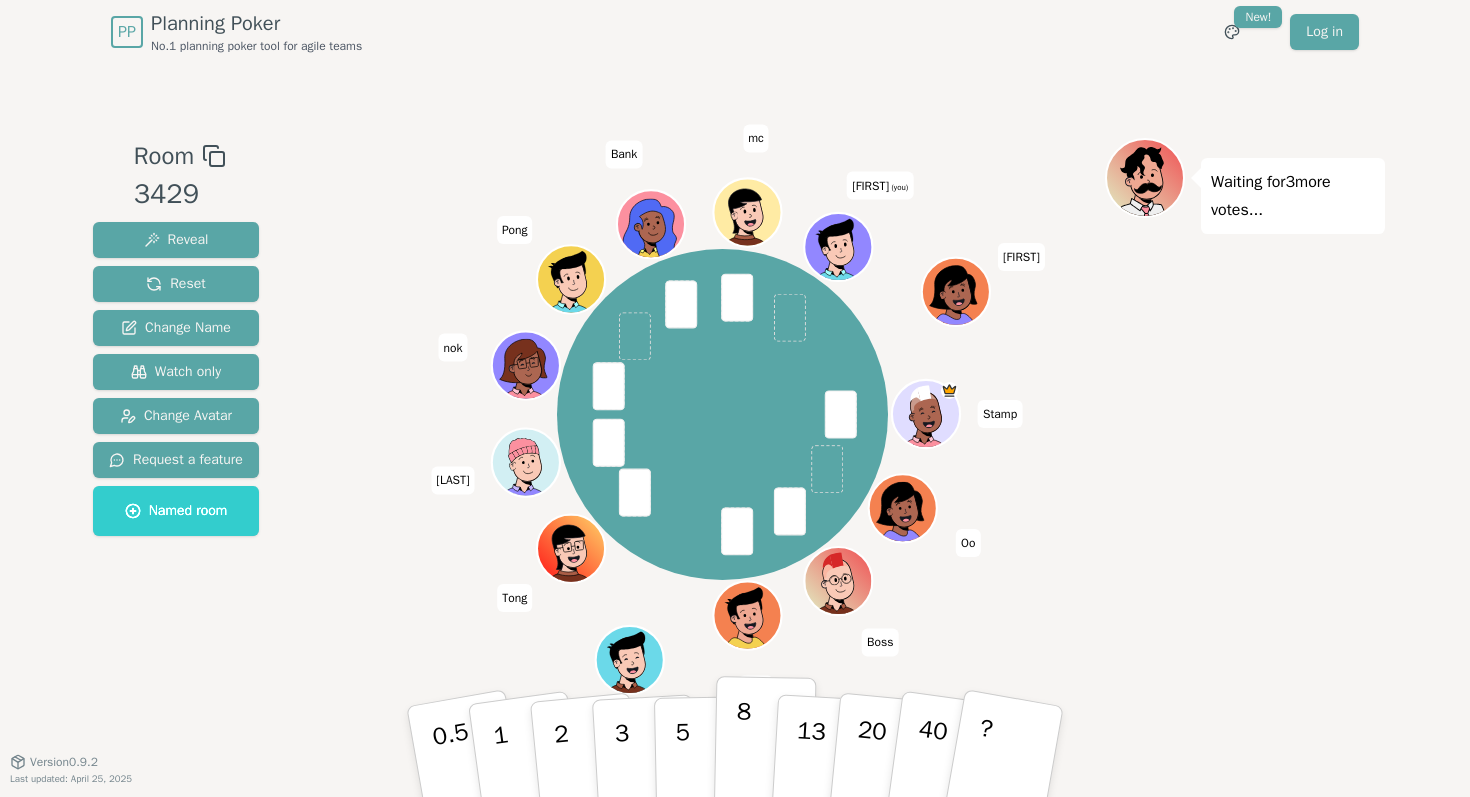 click on "8" at bounding box center (743, 751) 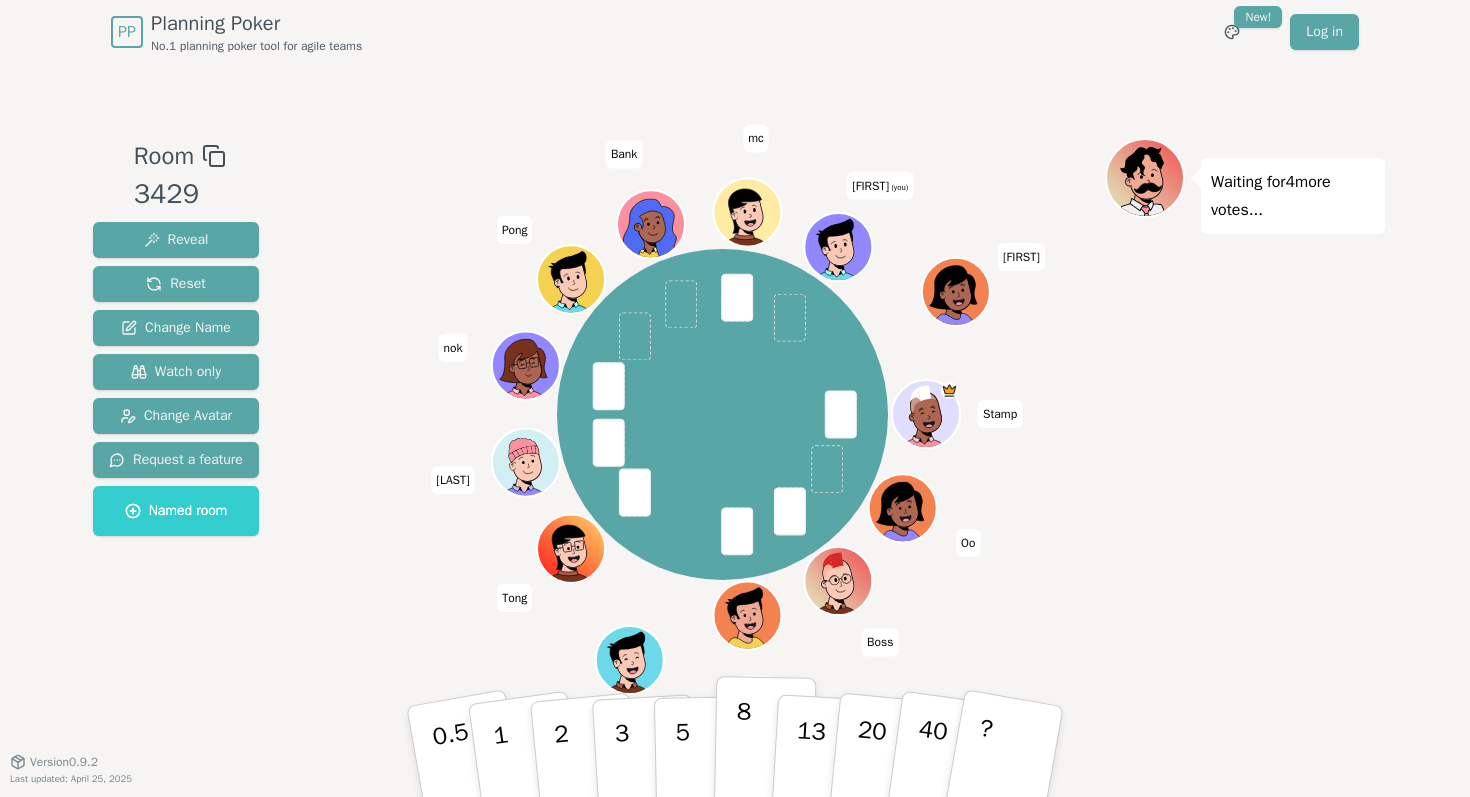 click on "8" at bounding box center (743, 751) 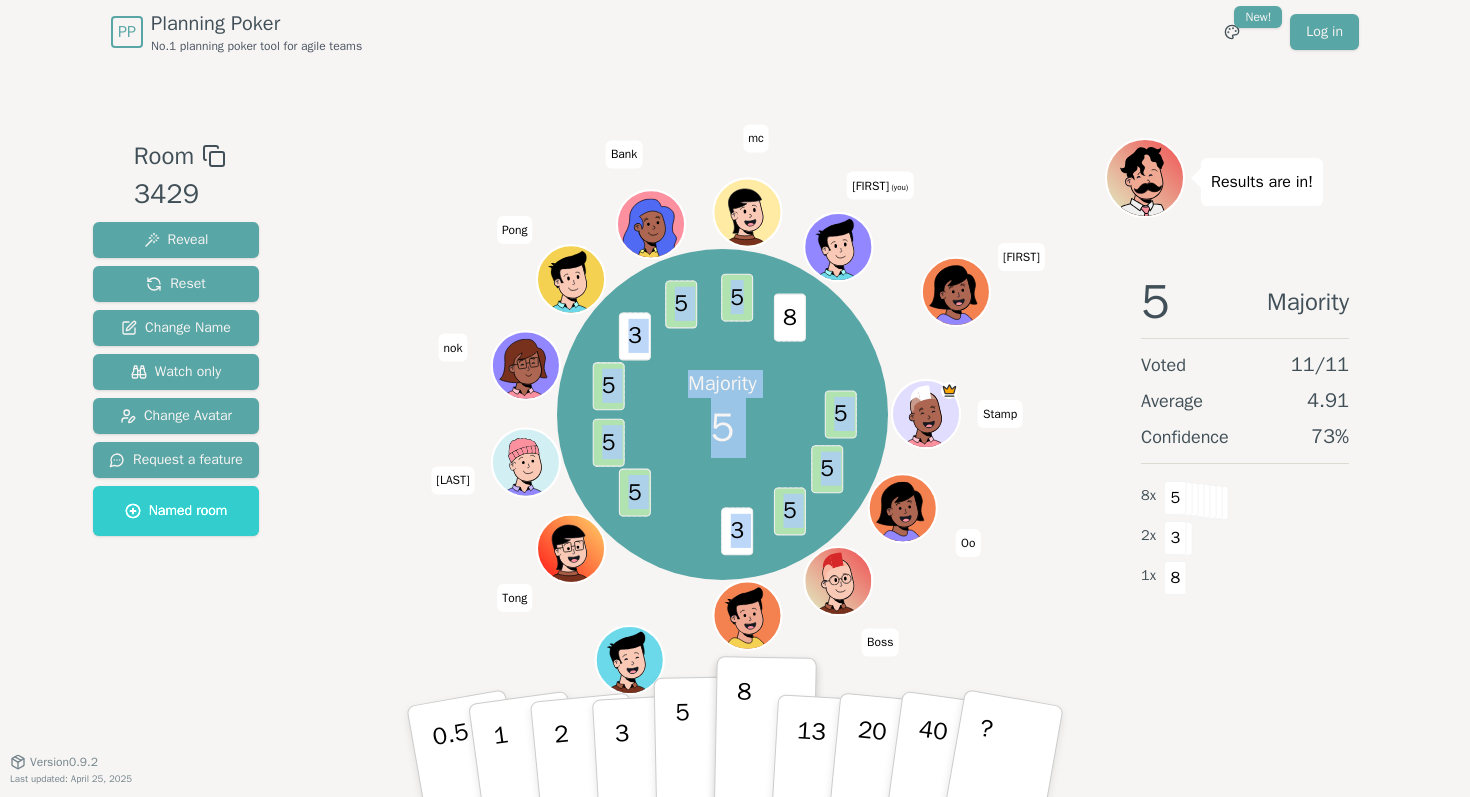 click on "5" at bounding box center (683, 752) 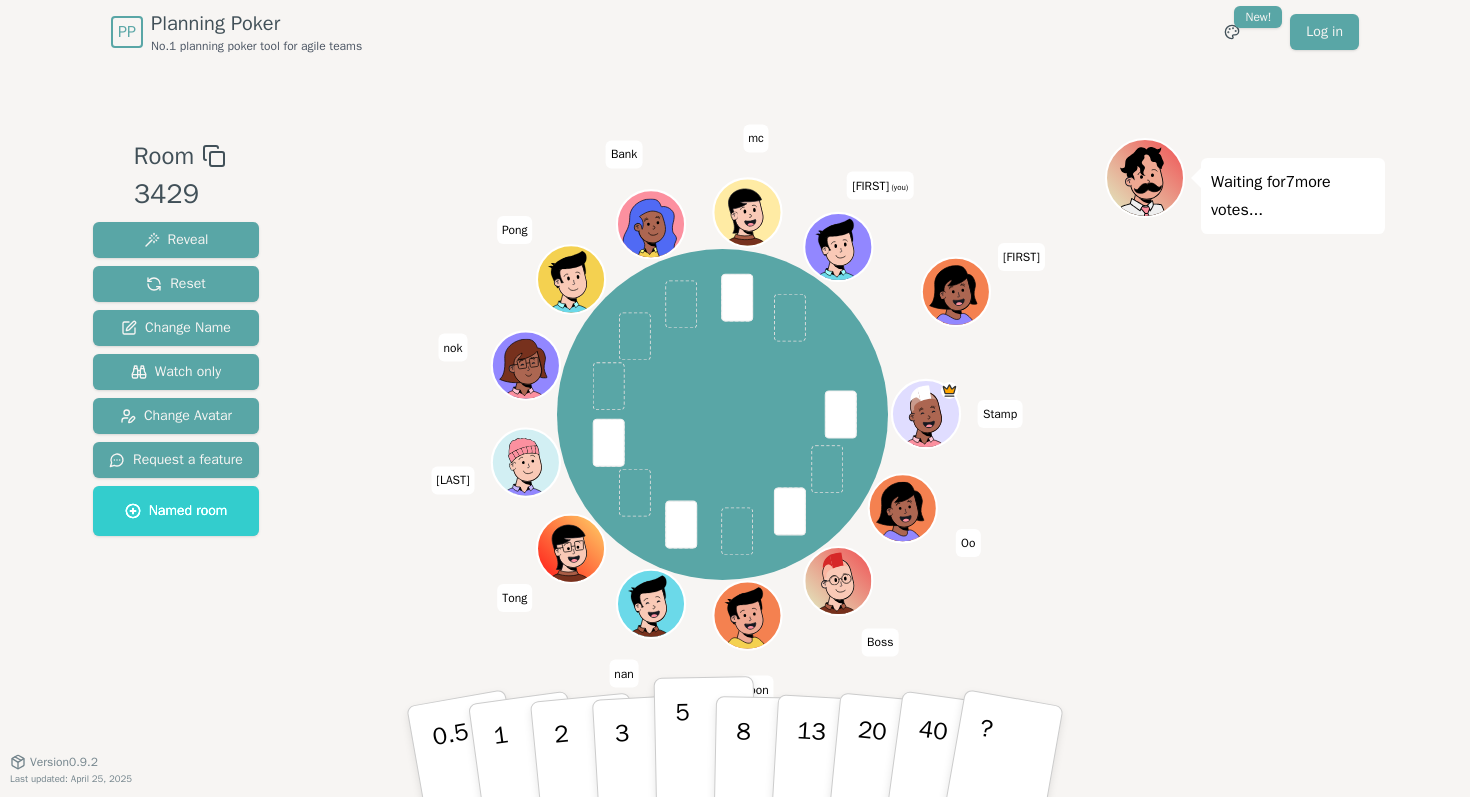 click on "5" at bounding box center [683, 752] 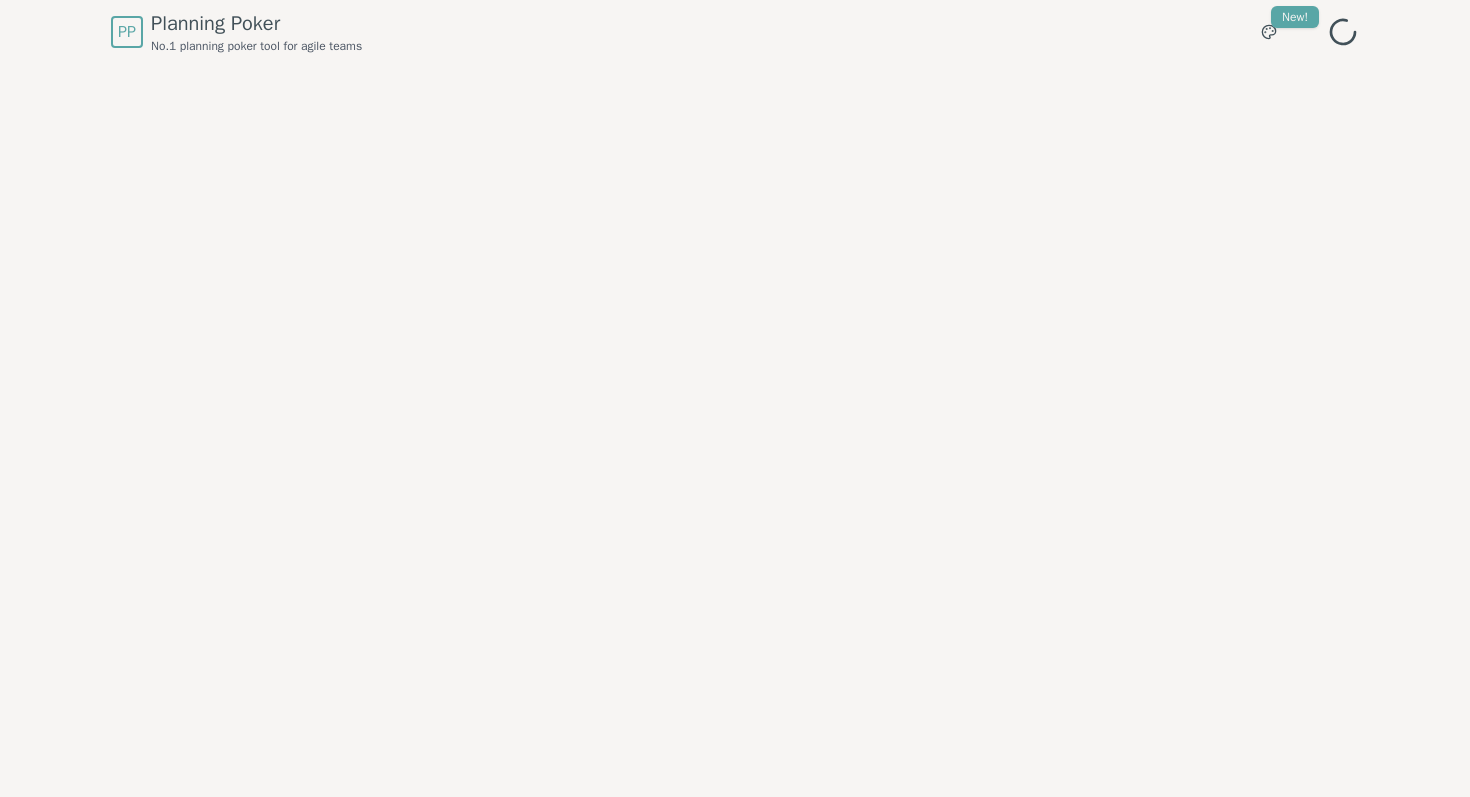 scroll, scrollTop: 0, scrollLeft: 0, axis: both 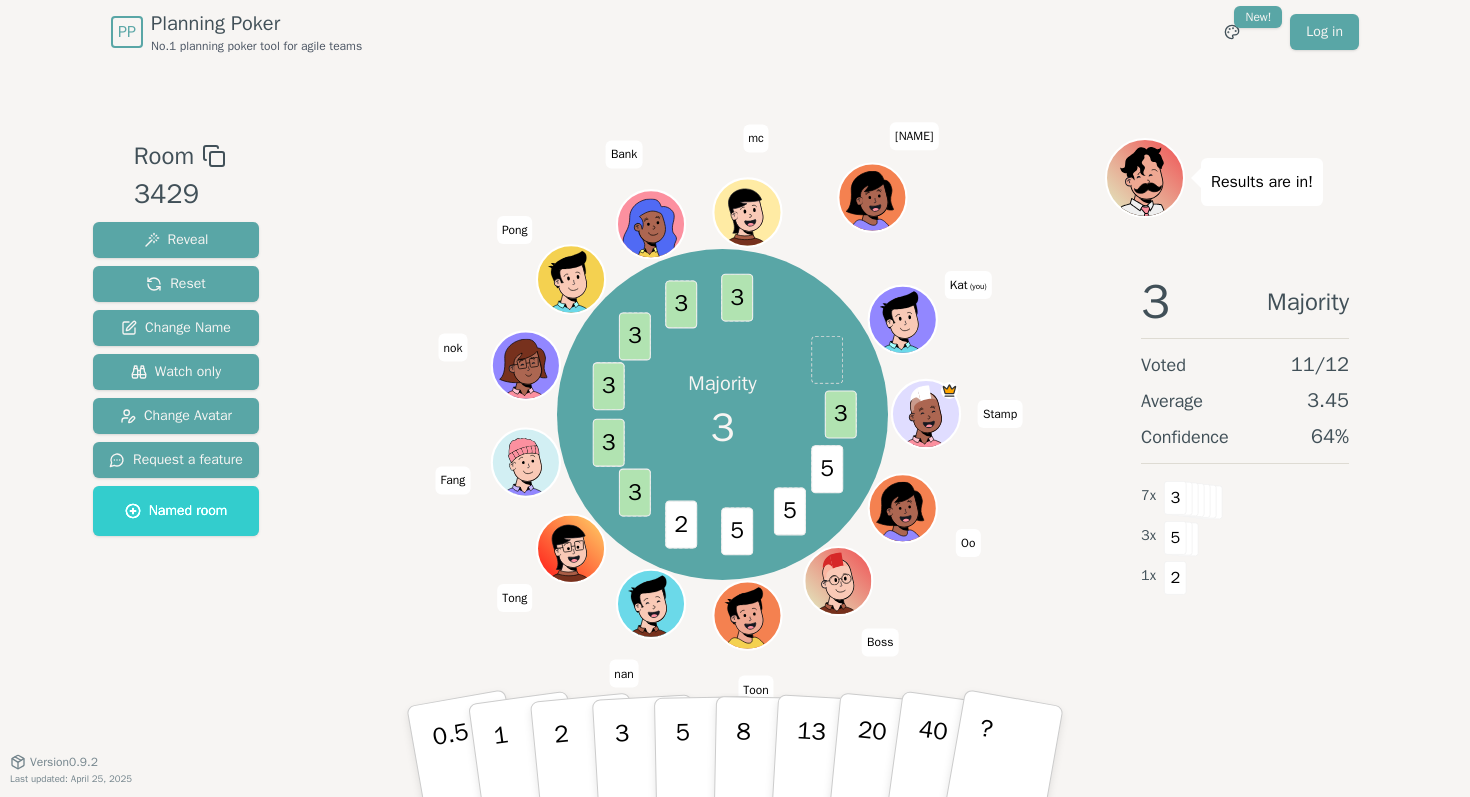 drag, startPoint x: 906, startPoint y: 316, endPoint x: 976, endPoint y: 311, distance: 70.178345 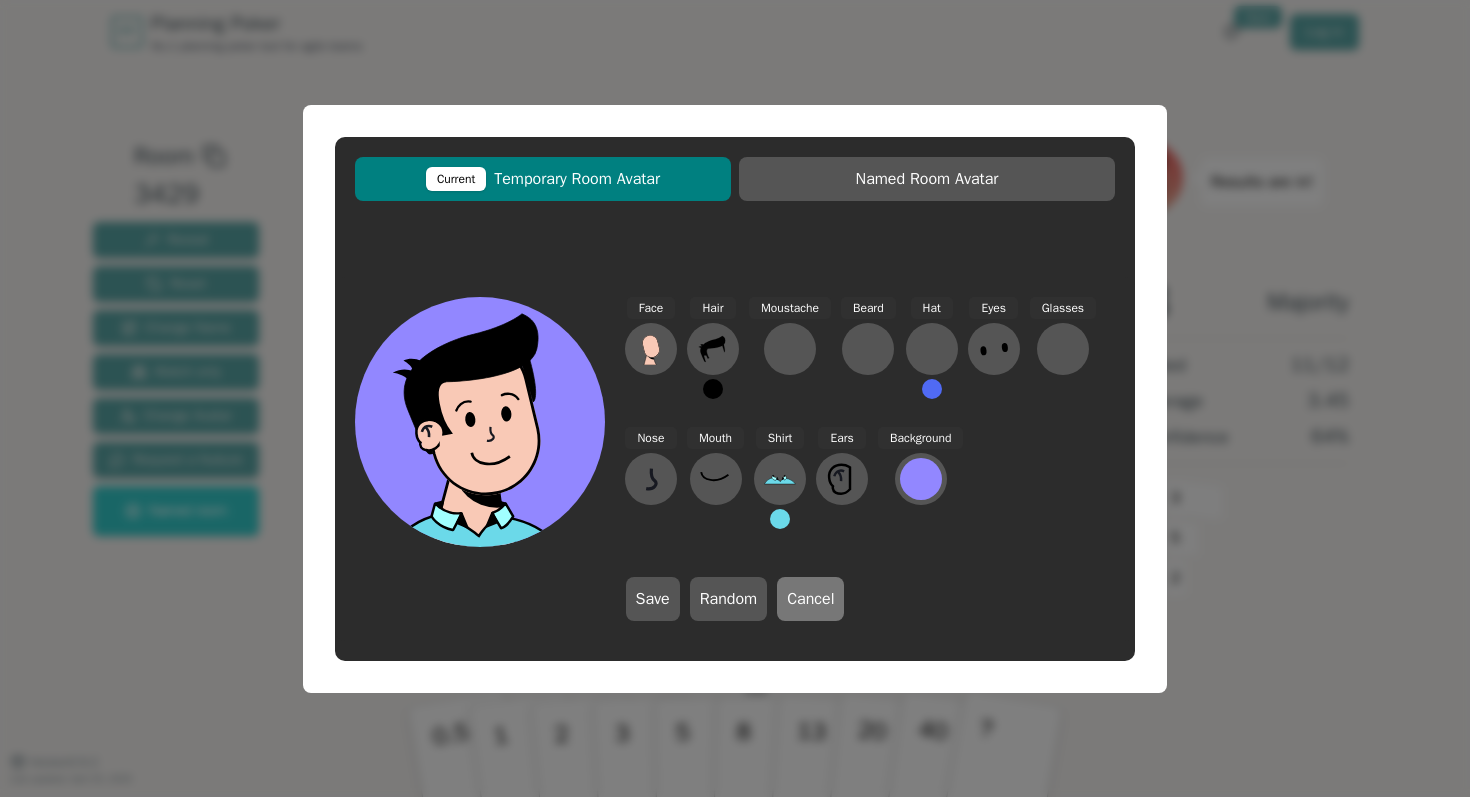 click on "Cancel" at bounding box center [810, 599] 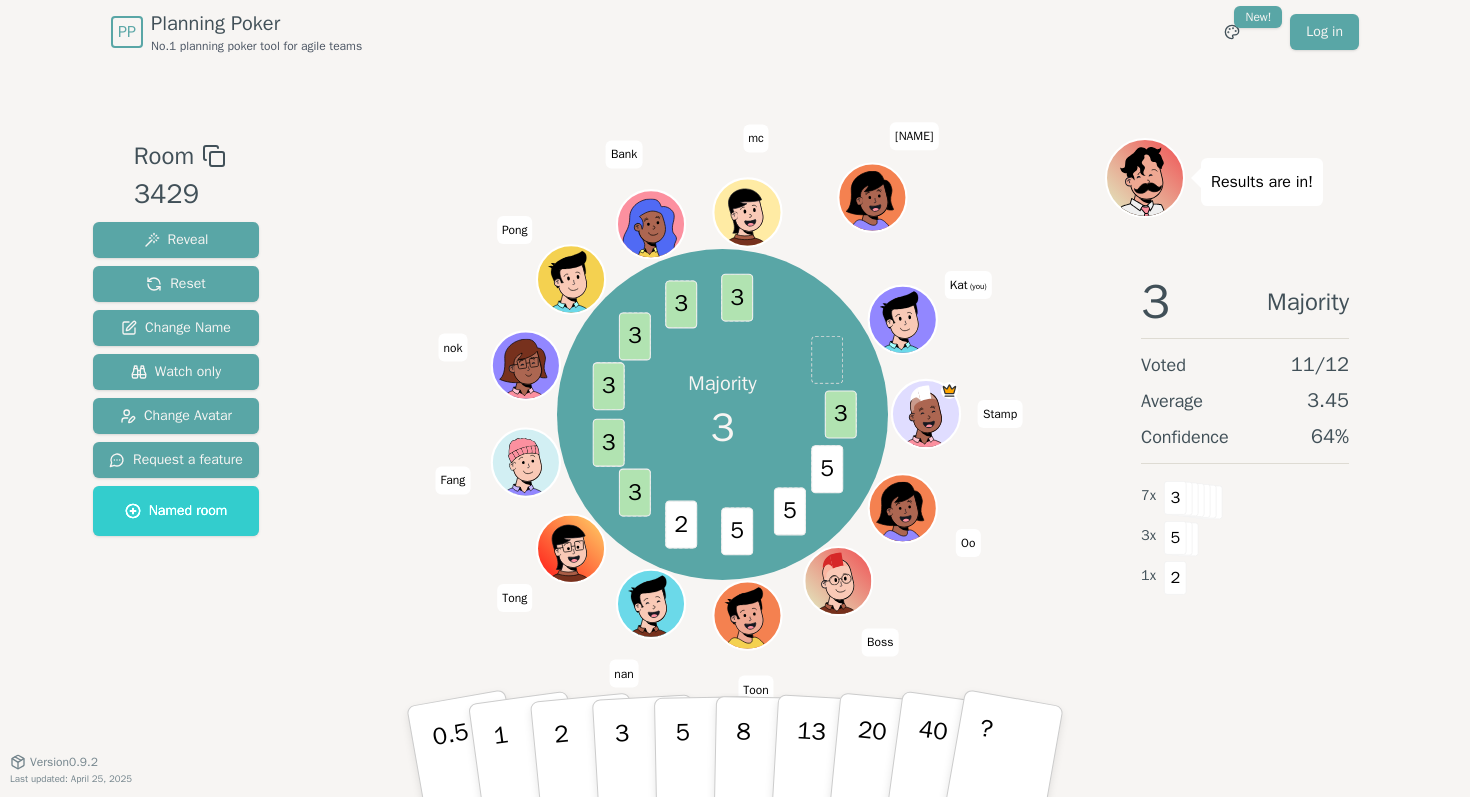 click on "Majority 3 3 5 5 5 2 3 3 3 3 3 3 Stamp Oo Boss Toon nan Tong Fang nok Pong Bank mc jane Kat   (you)" at bounding box center (722, 414) 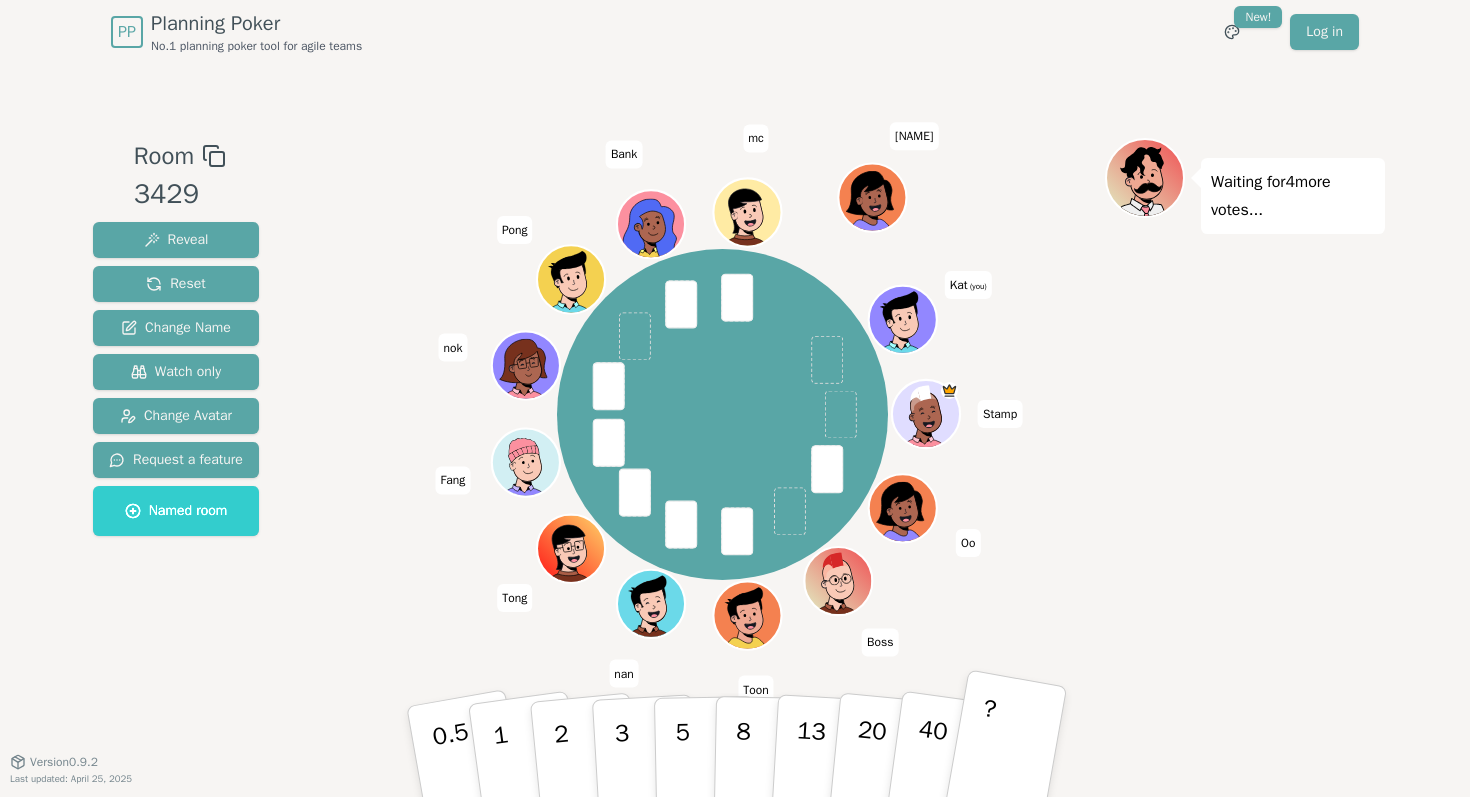 click on "?" at bounding box center [1005, 751] 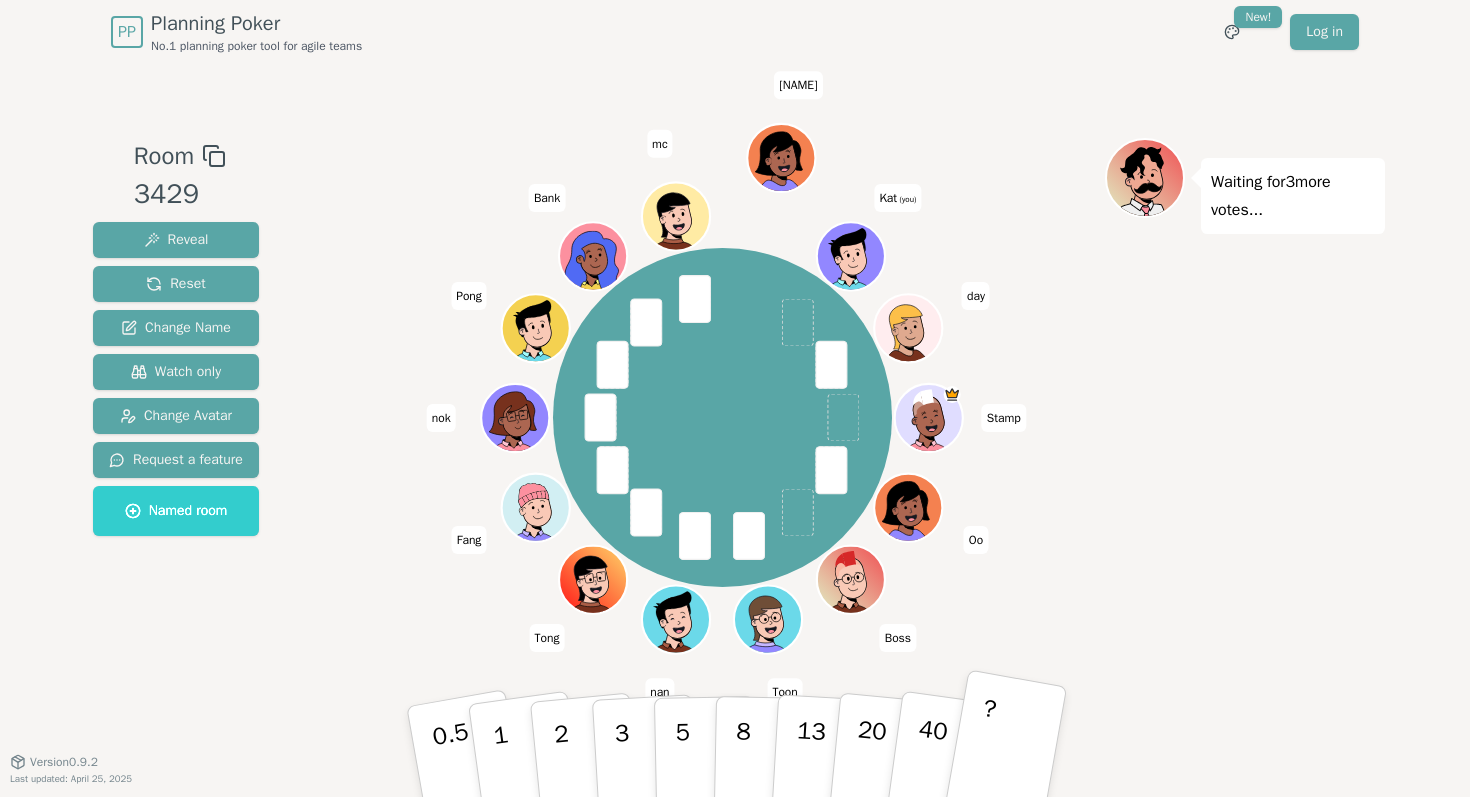 click on "?" at bounding box center [1005, 751] 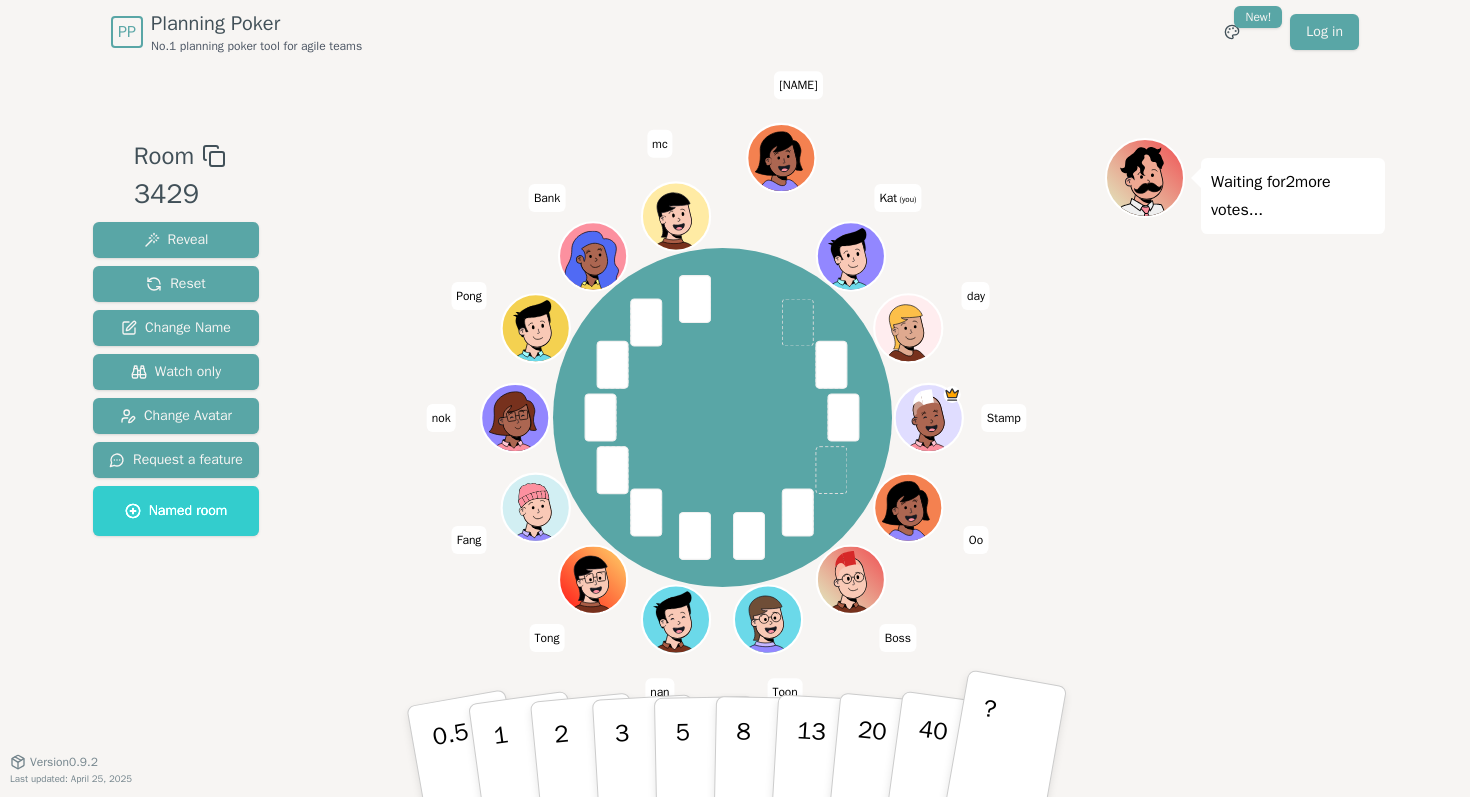 click on "?" at bounding box center [1005, 751] 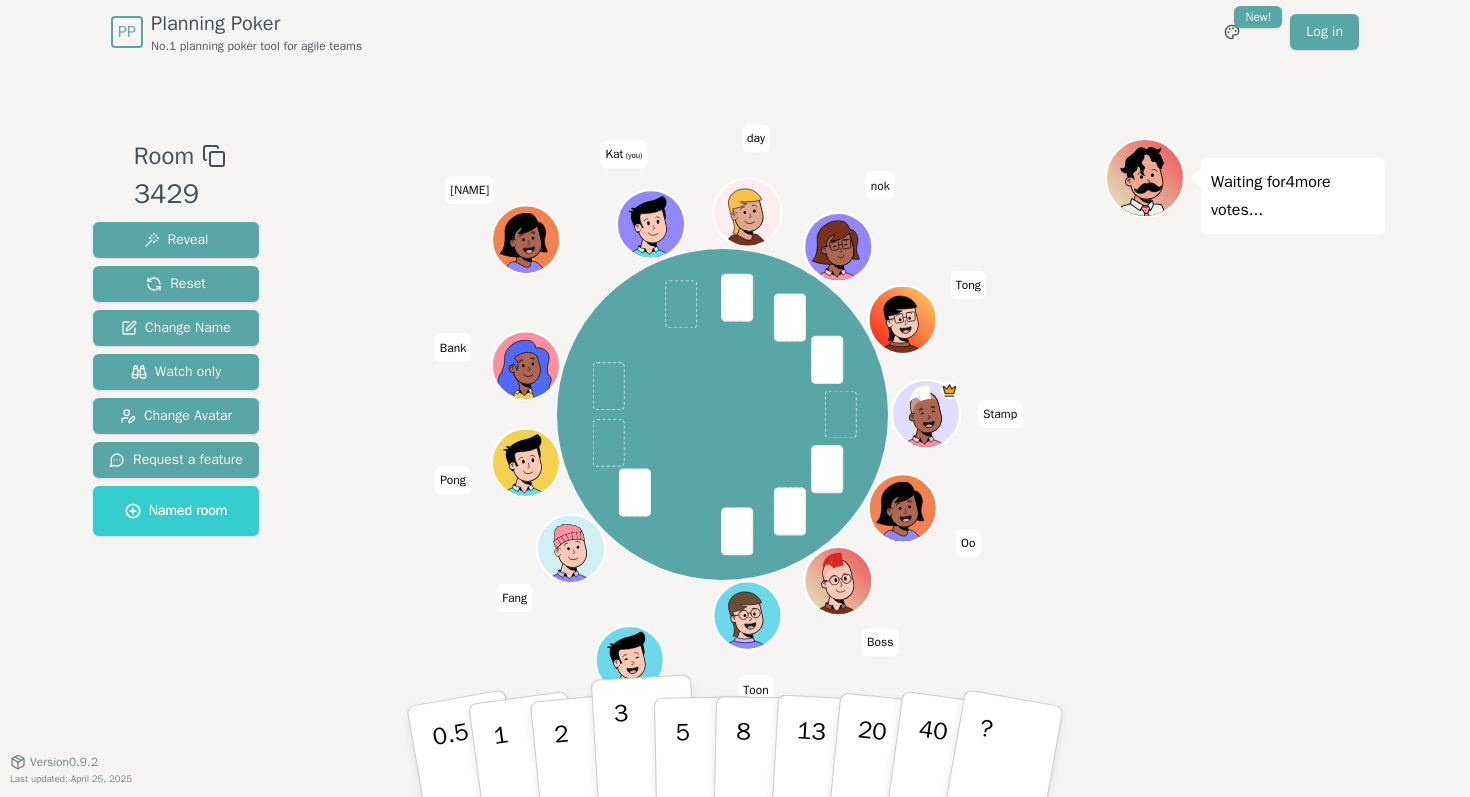 click on "3" at bounding box center [645, 752] 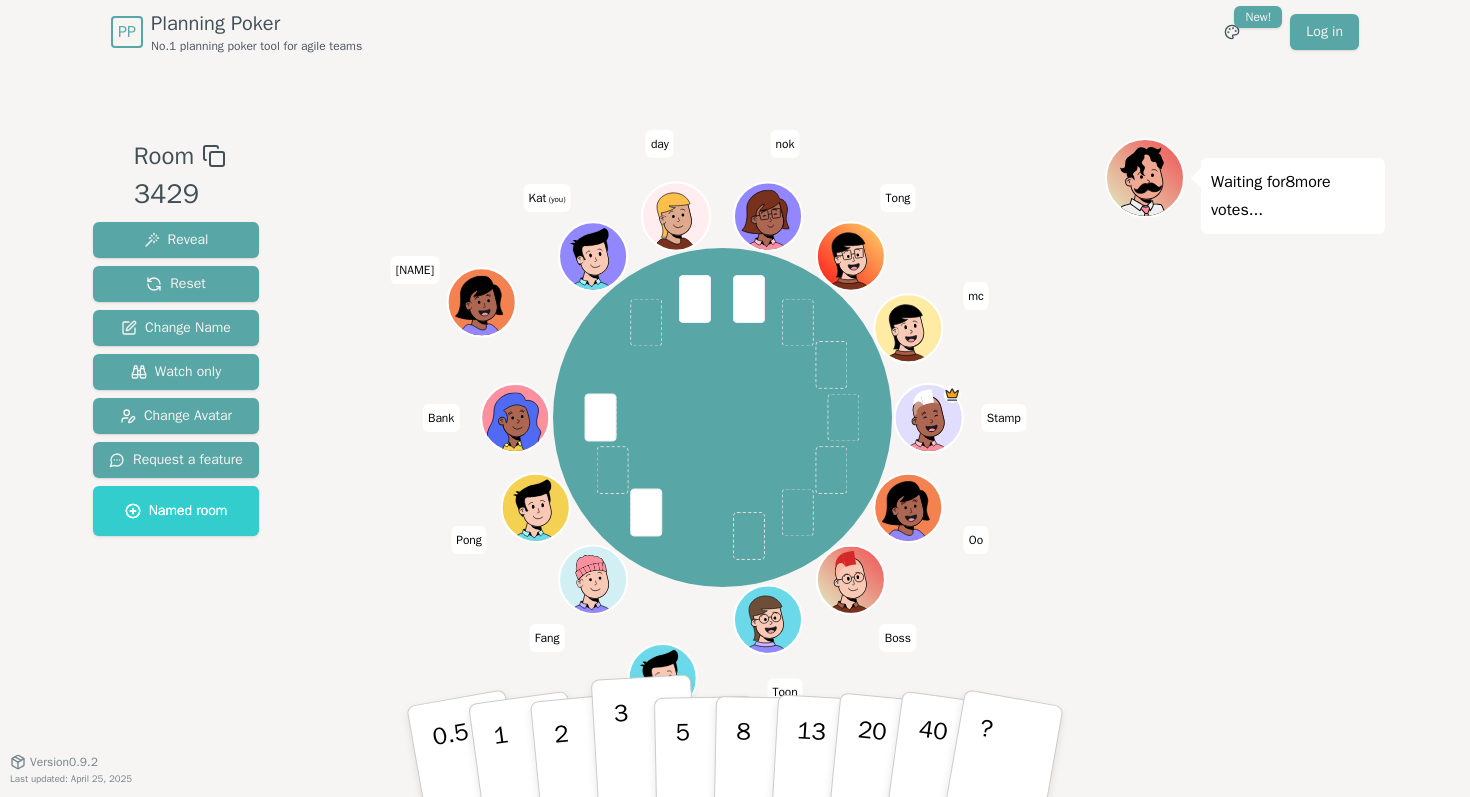 click on "3" at bounding box center (645, 752) 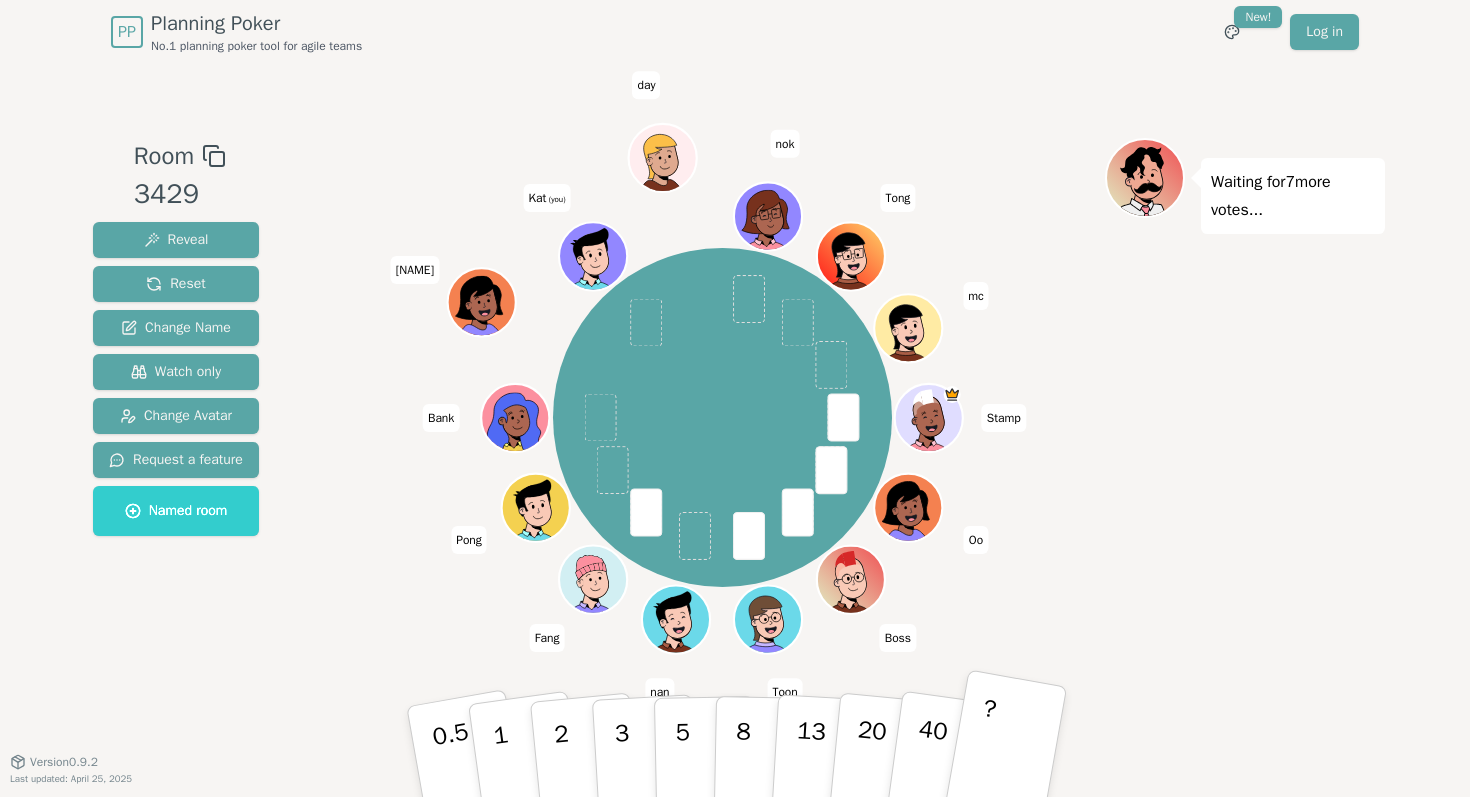 click on "?" at bounding box center [1005, 751] 